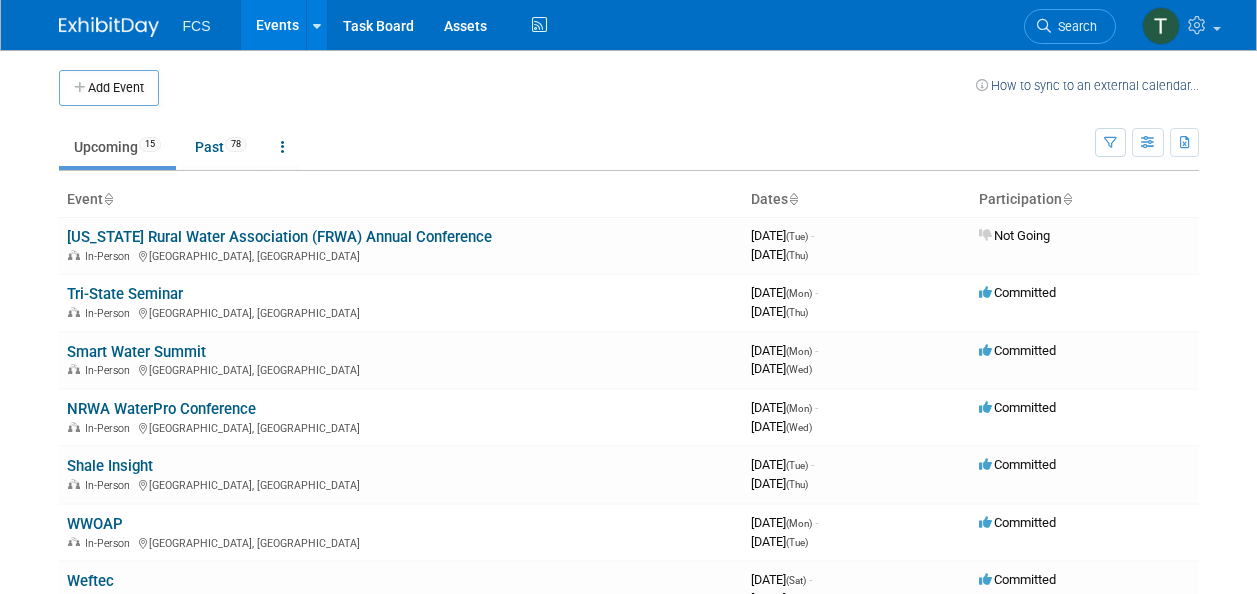 scroll, scrollTop: 0, scrollLeft: 0, axis: both 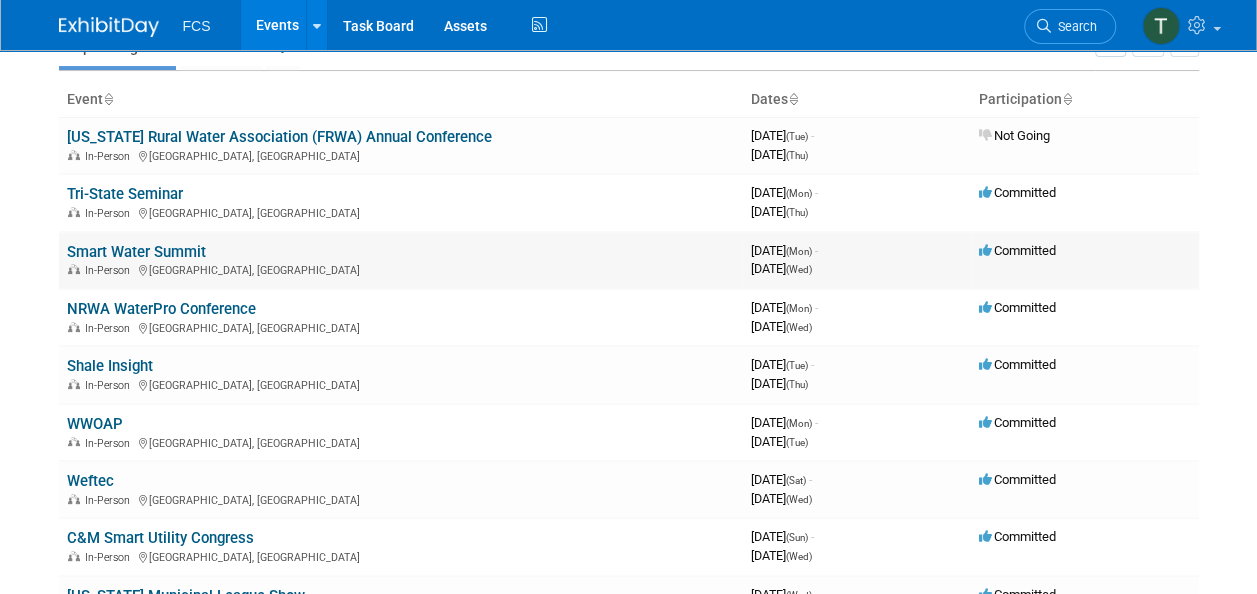 click on "Smart Water Summit" at bounding box center [136, 252] 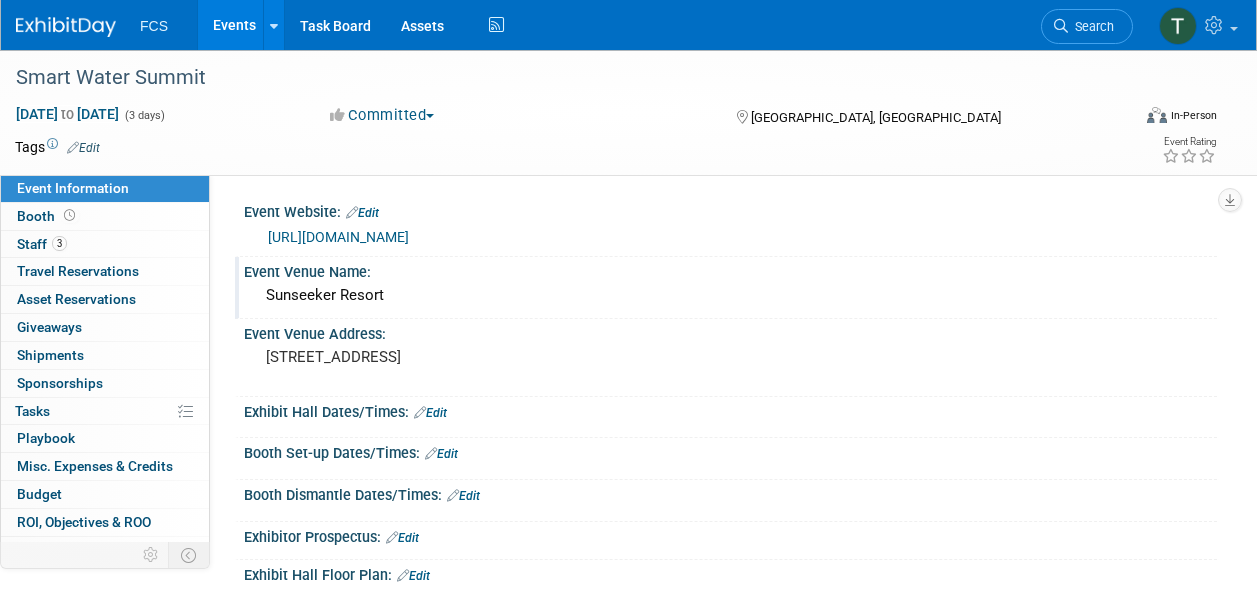 scroll, scrollTop: 0, scrollLeft: 0, axis: both 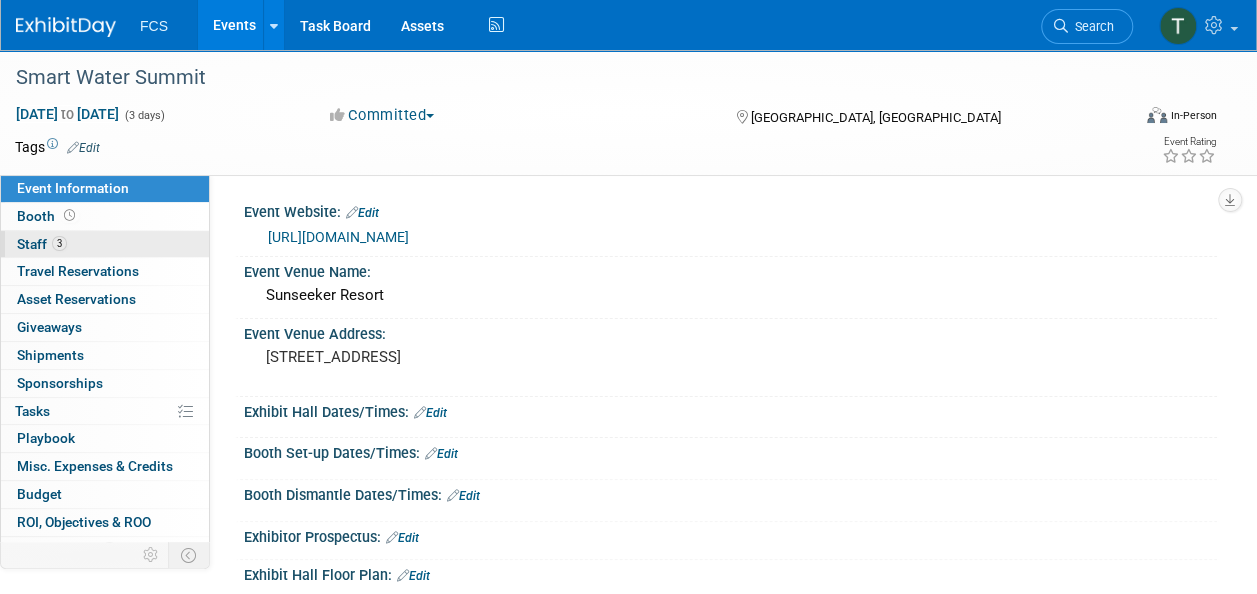 click on "Staff 3" at bounding box center (42, 244) 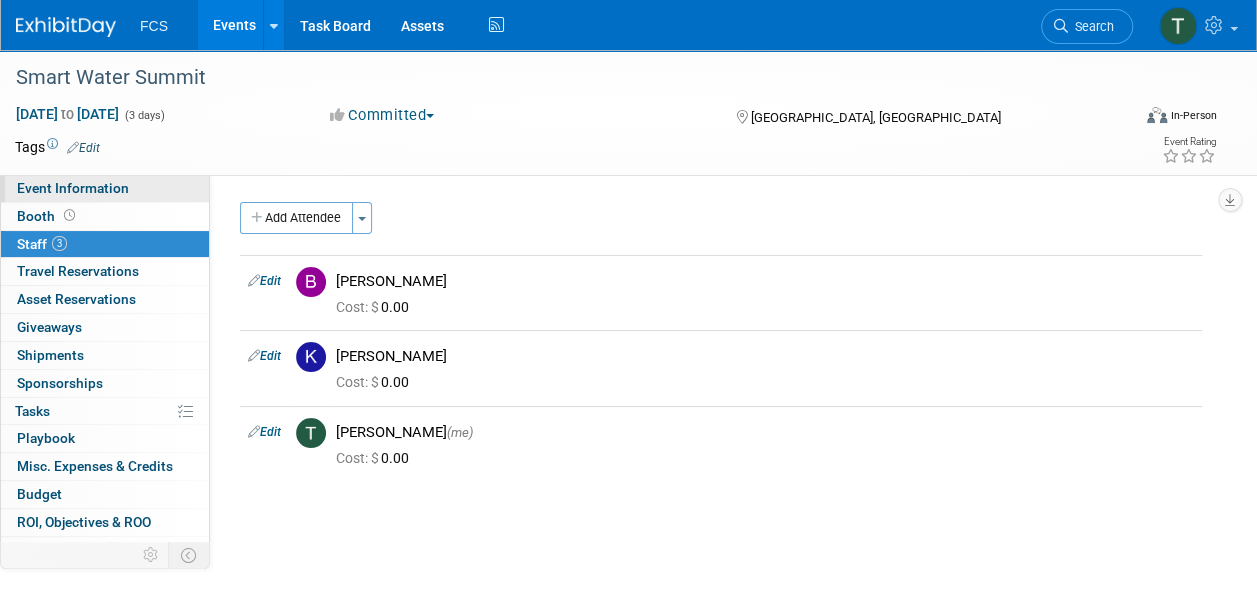 click on "Event Information" at bounding box center (73, 188) 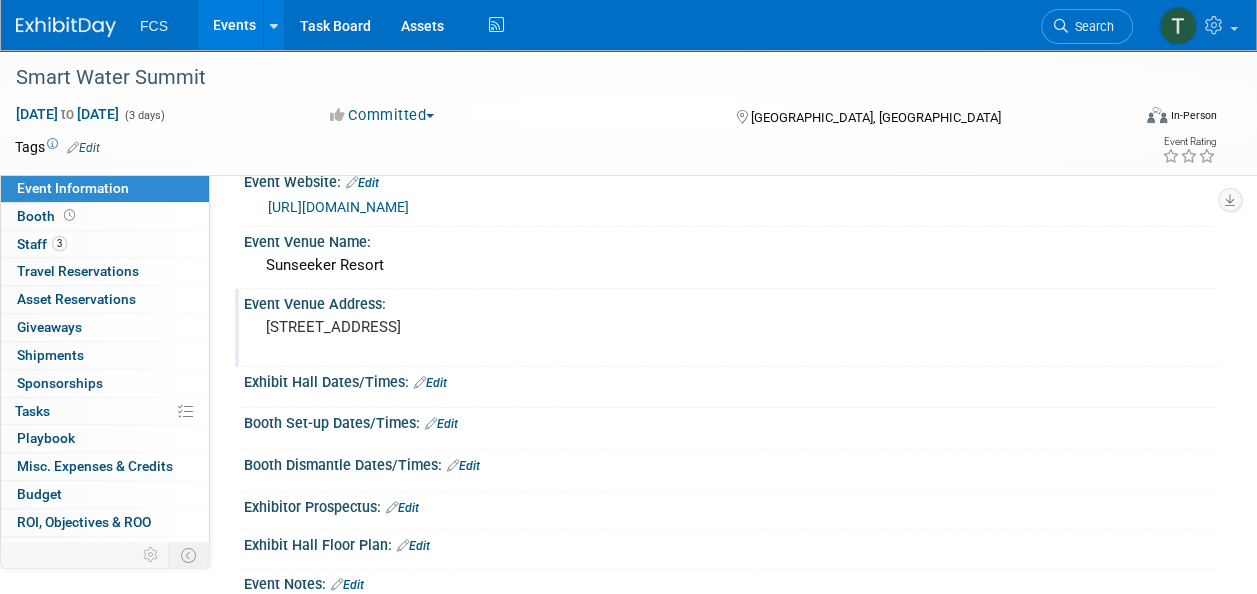 scroll, scrollTop: 0, scrollLeft: 0, axis: both 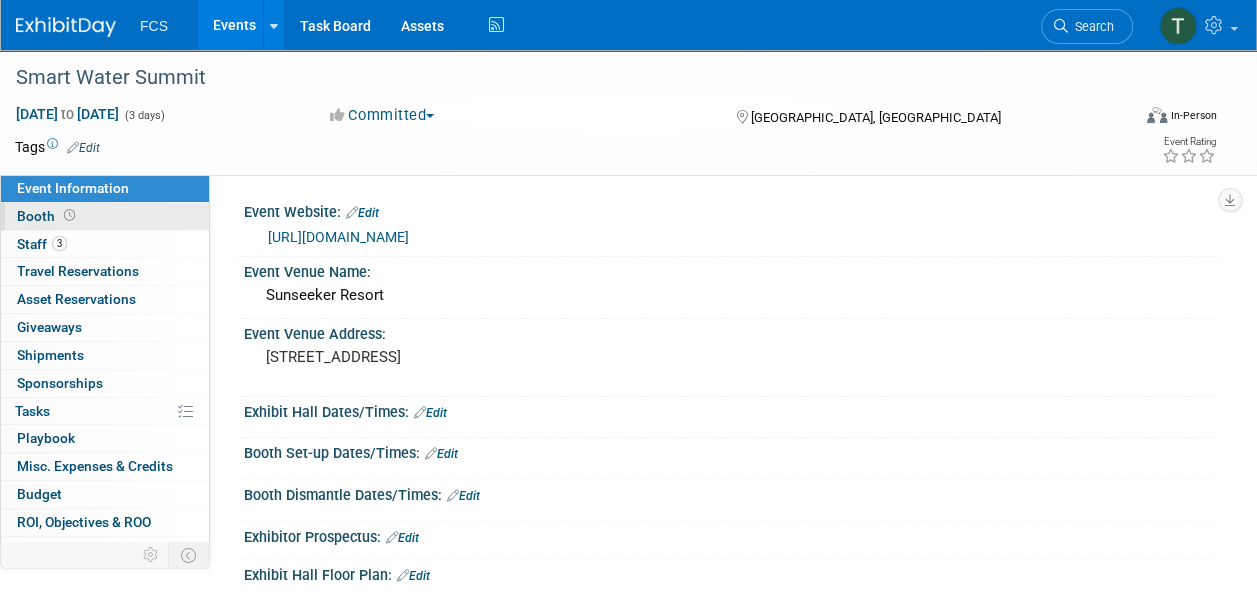 click on "Booth" at bounding box center (48, 216) 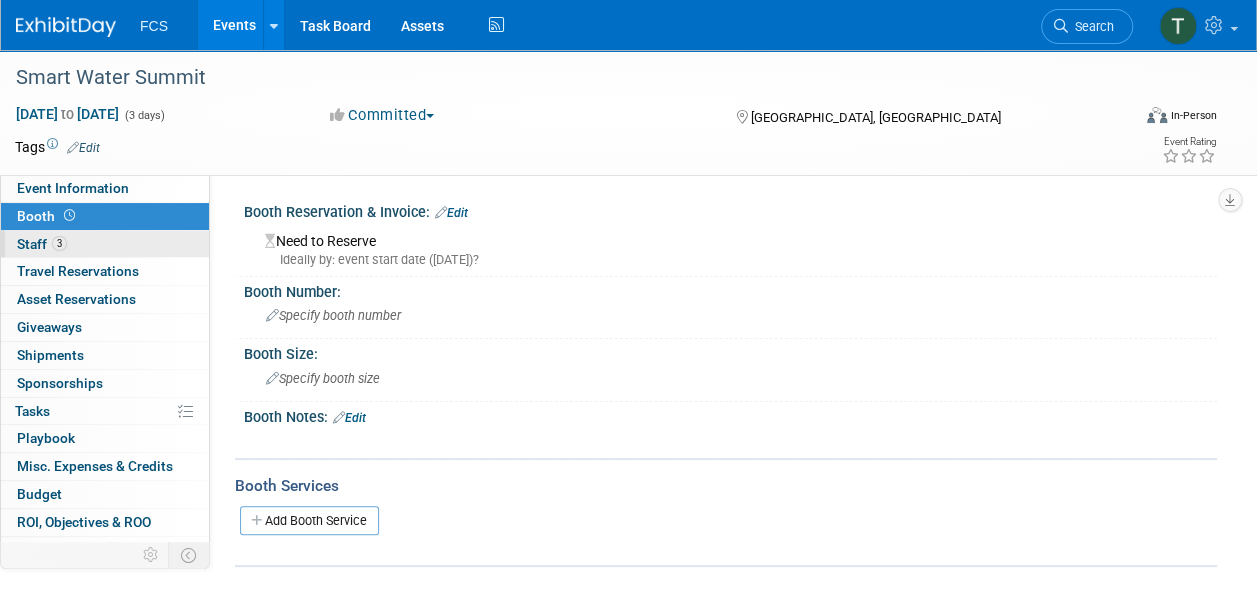 click on "Staff 3" at bounding box center [42, 244] 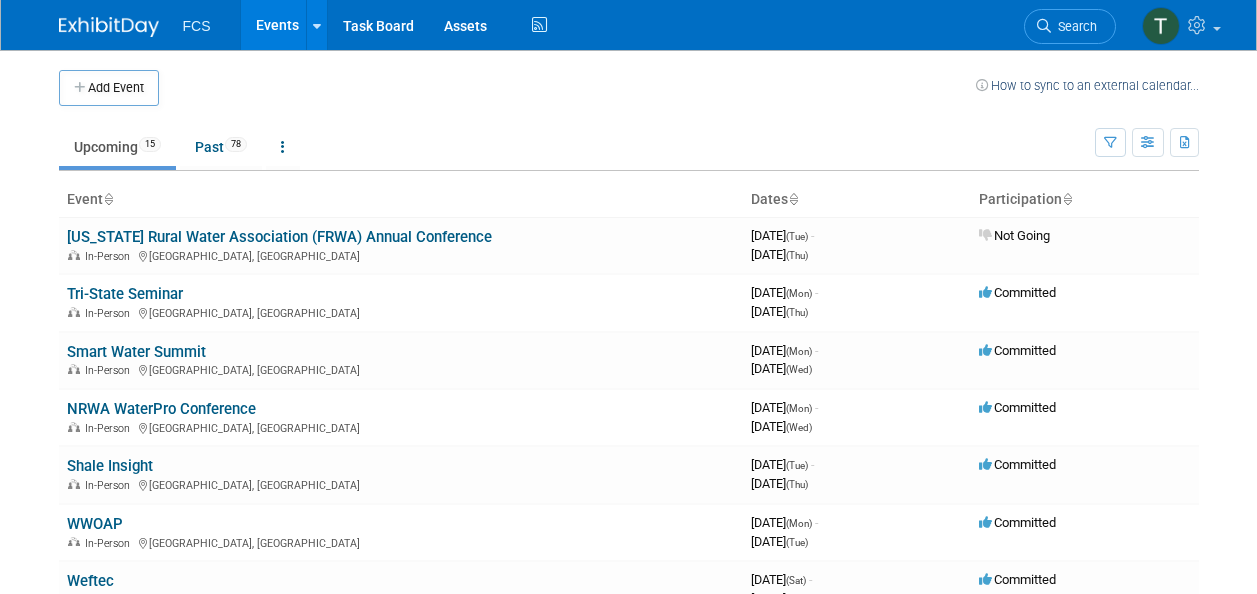scroll, scrollTop: 100, scrollLeft: 0, axis: vertical 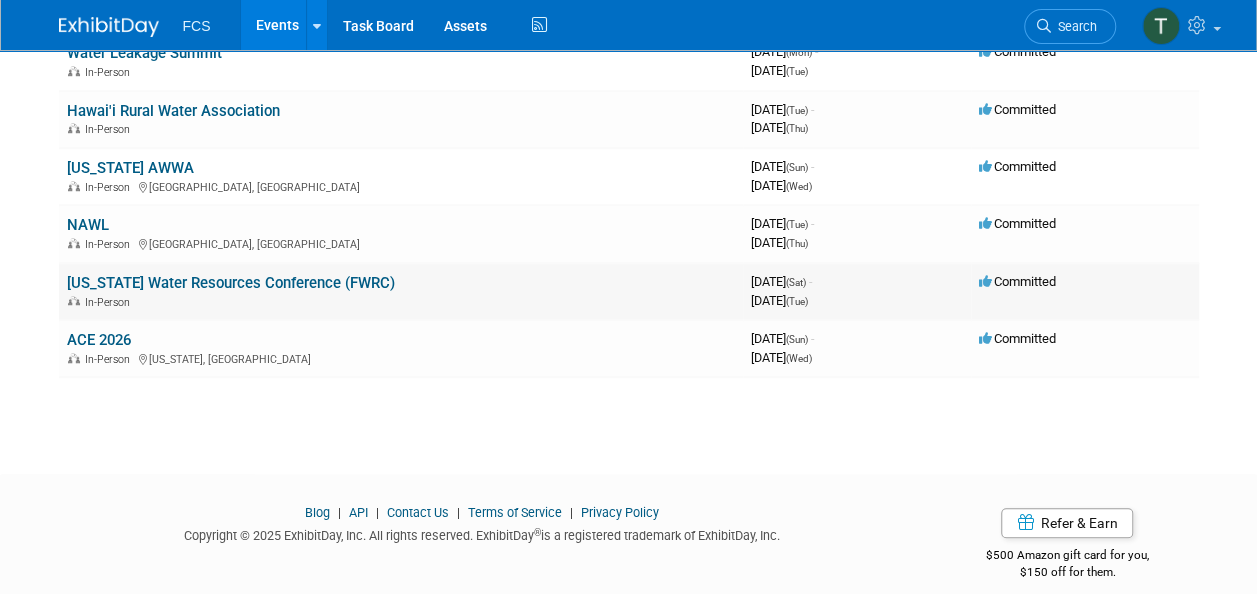 click on "Florida Water Resources Conference (FWRC)
In-Person" at bounding box center (401, 291) 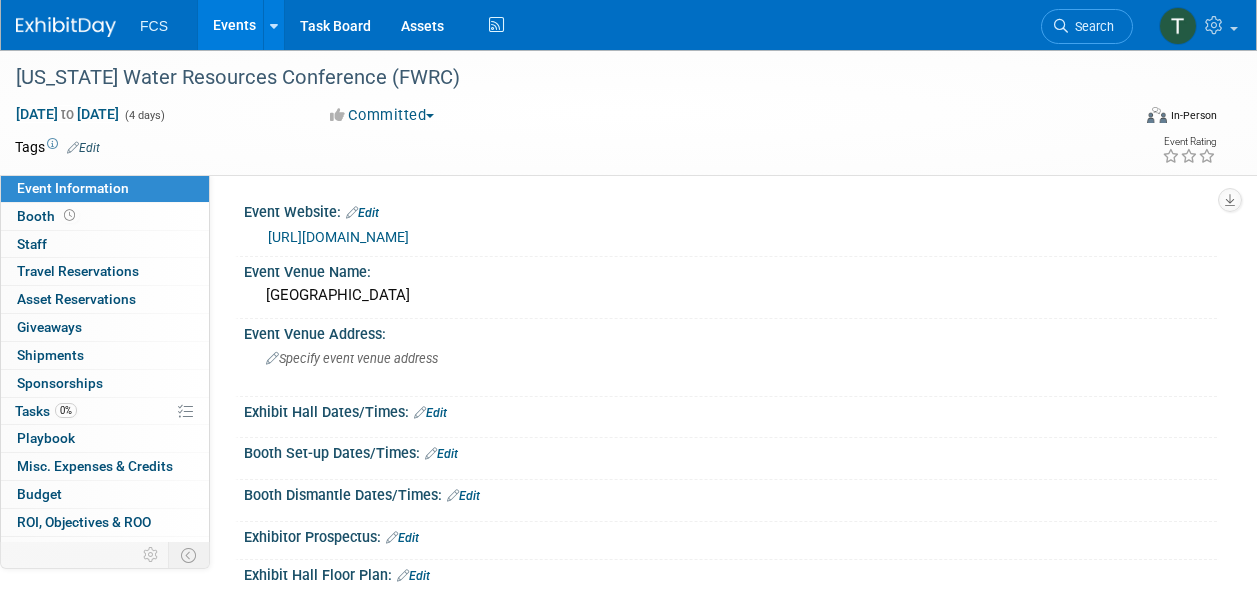 scroll, scrollTop: 0, scrollLeft: 0, axis: both 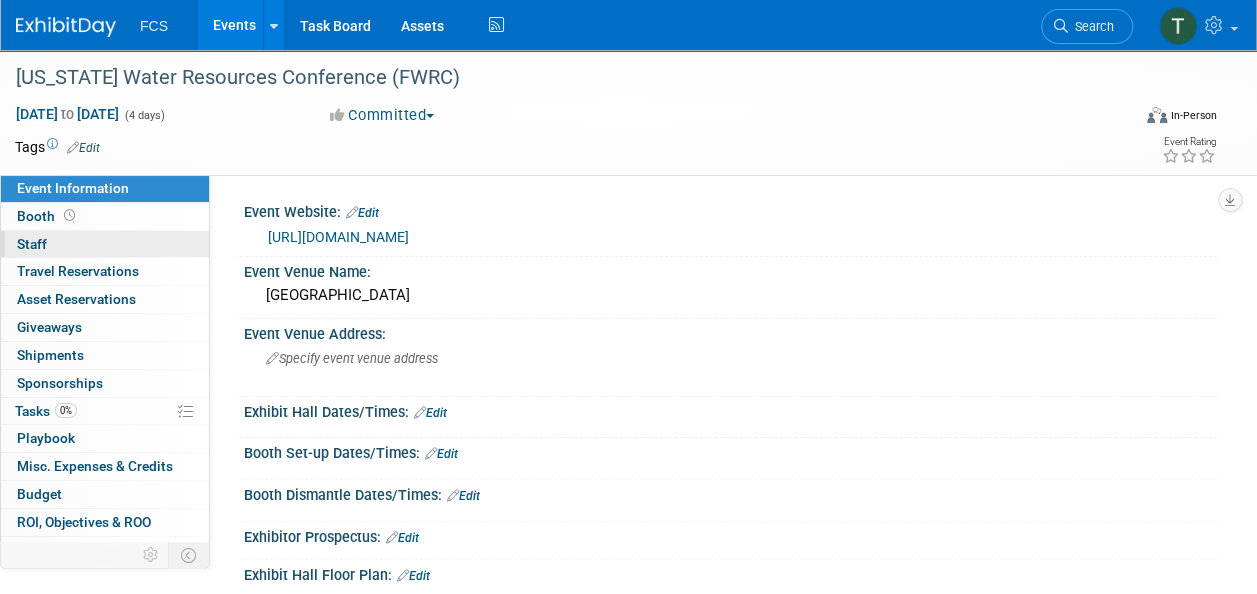 click on "Staff 0" at bounding box center (32, 244) 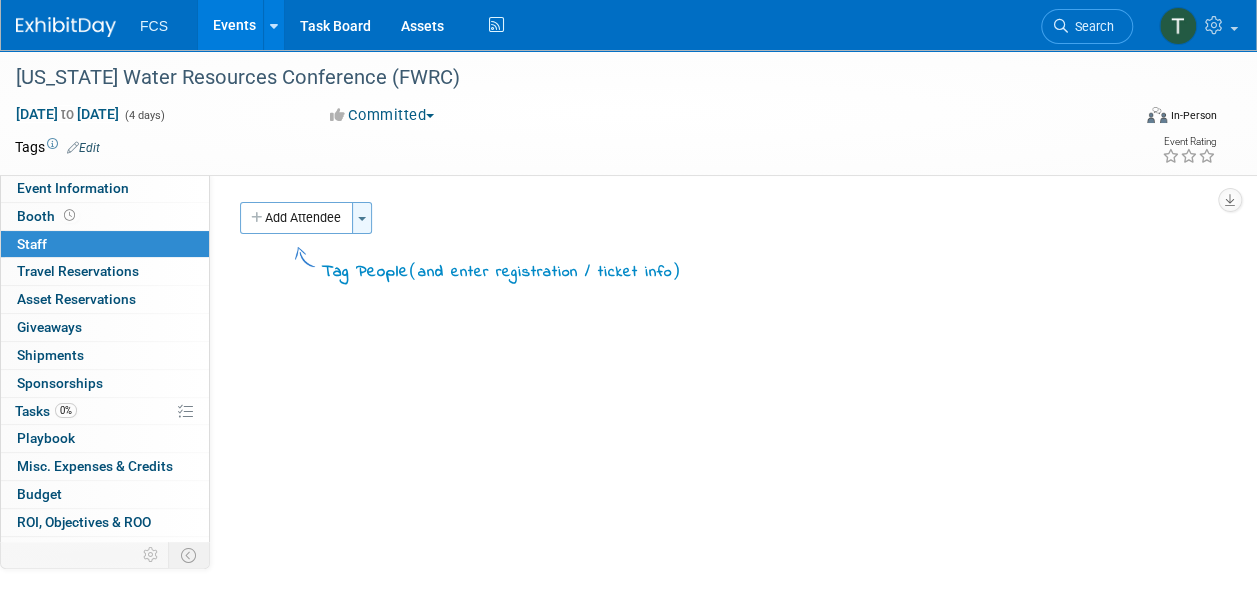 click on "Toggle Dropdown" at bounding box center [362, 218] 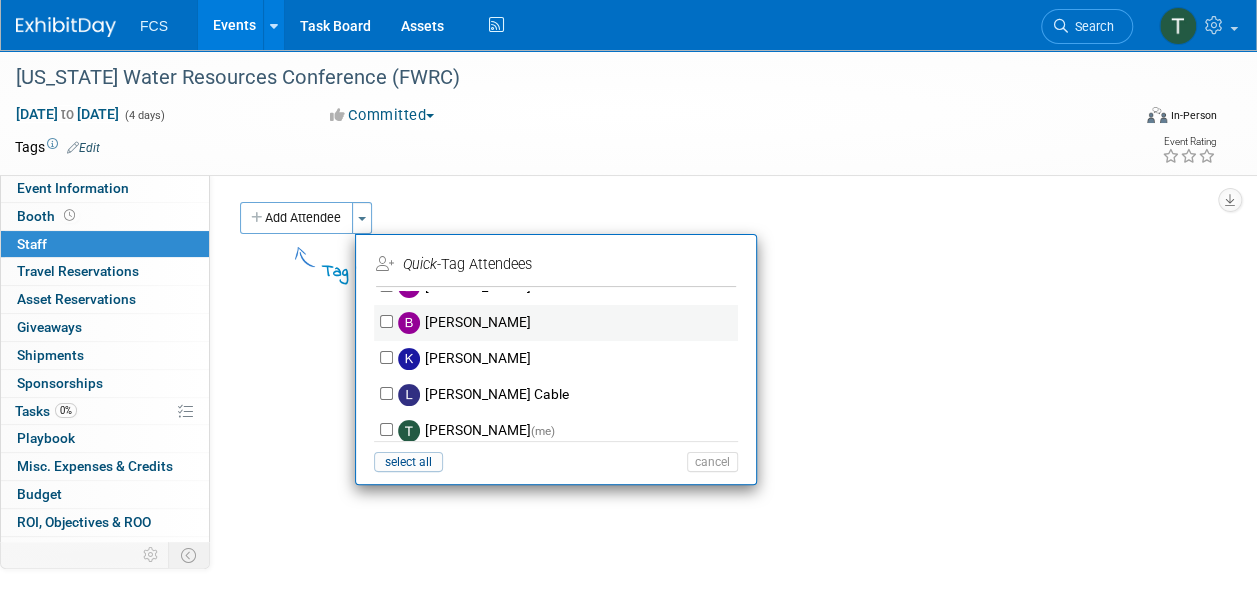 scroll, scrollTop: 34, scrollLeft: 0, axis: vertical 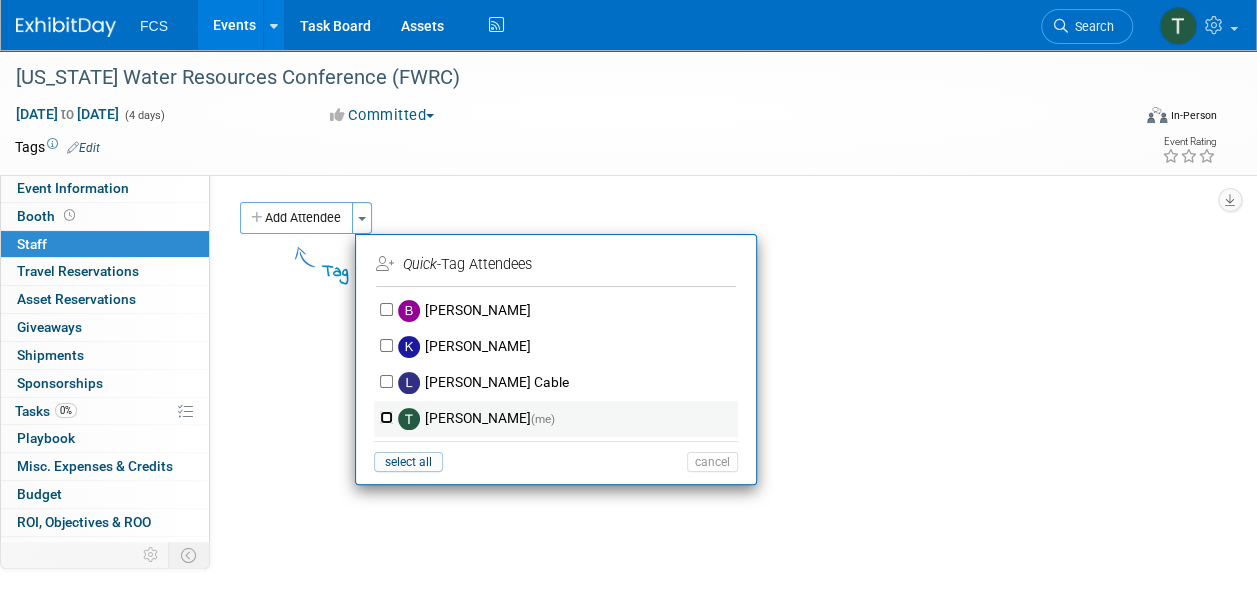 click on "Tommy Raye
(me)" at bounding box center (386, 417) 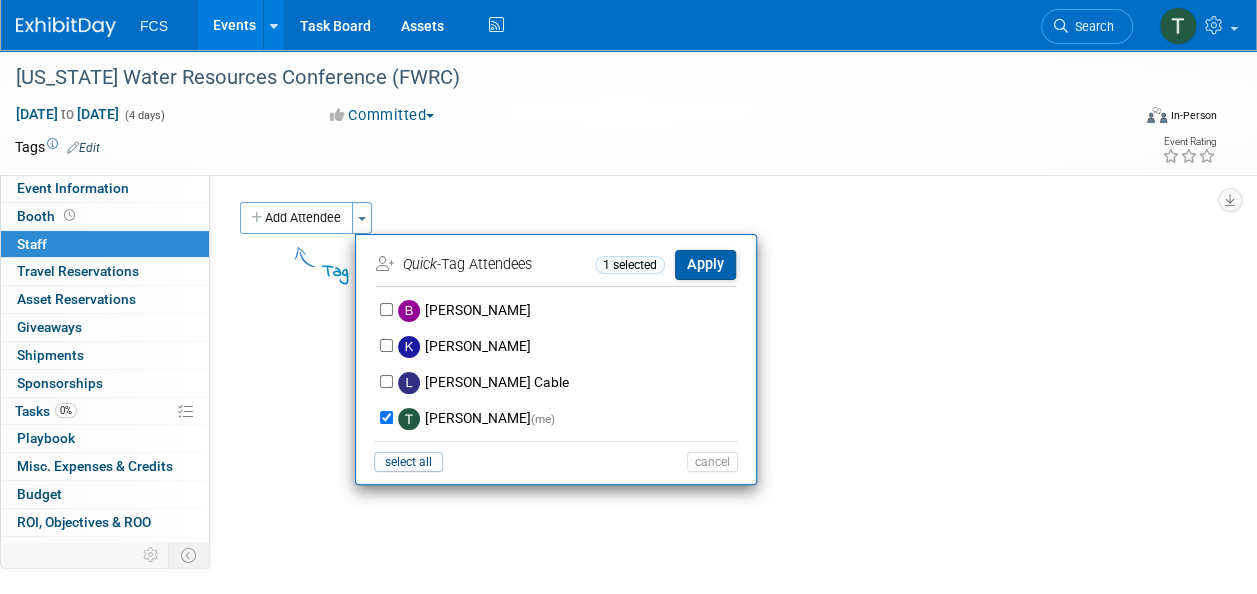 click on "Apply" at bounding box center [705, 264] 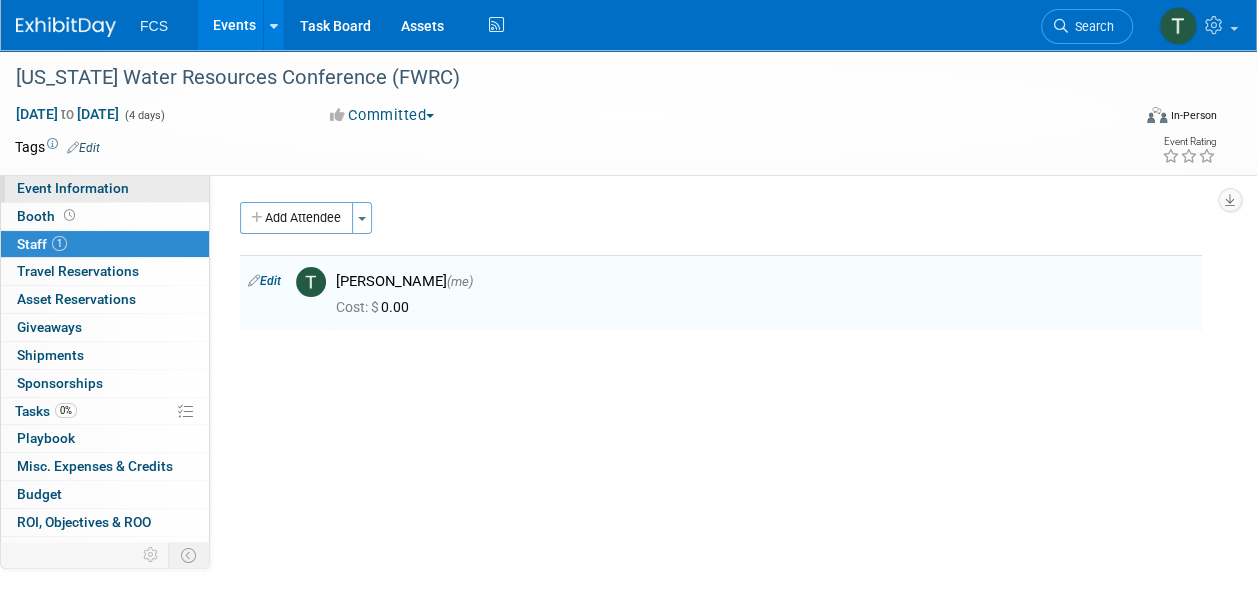 click on "Event Information" at bounding box center [73, 188] 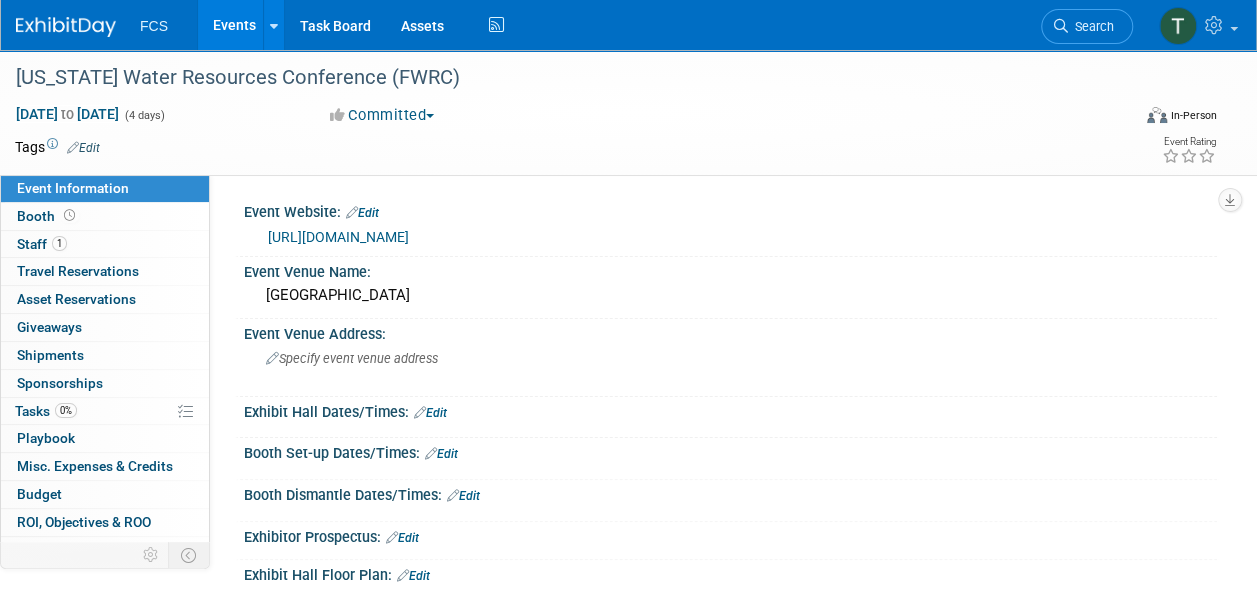 click on "Events" at bounding box center [234, 25] 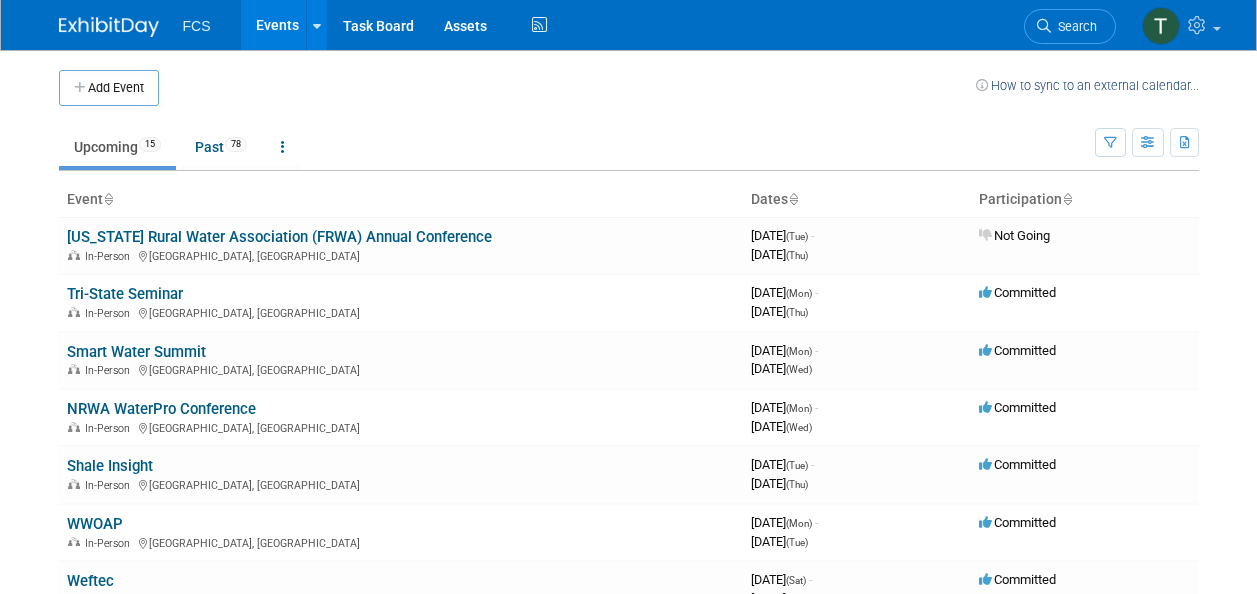 scroll, scrollTop: 0, scrollLeft: 0, axis: both 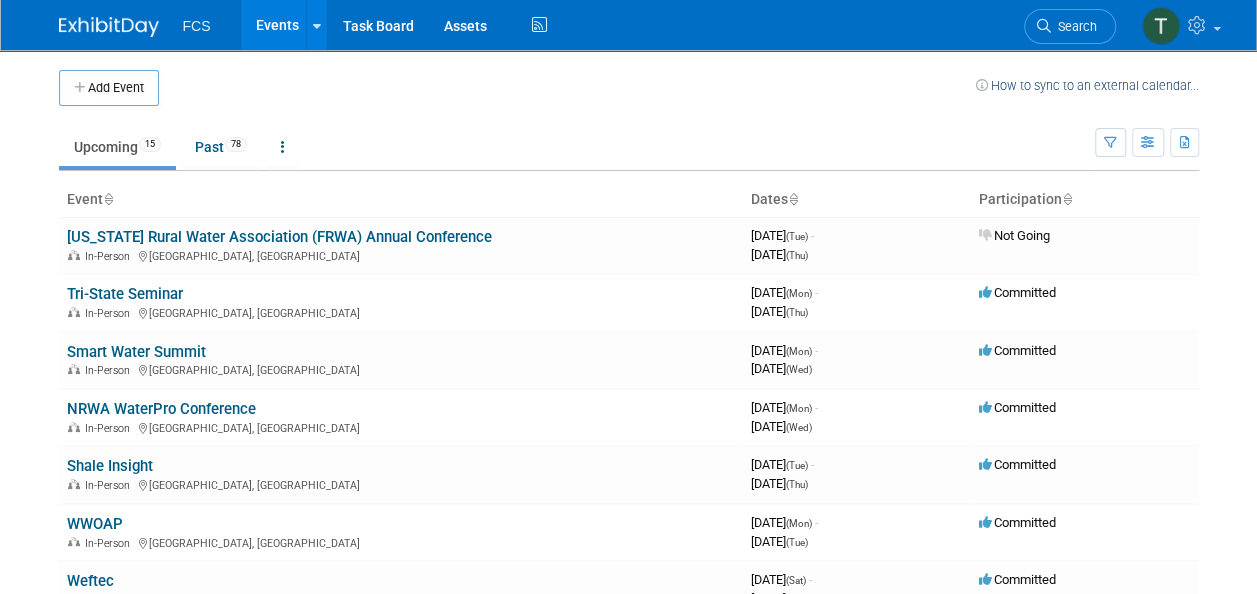 click on "[US_STATE] Rural Water Association (FRWA) Annual Conference" at bounding box center (279, 237) 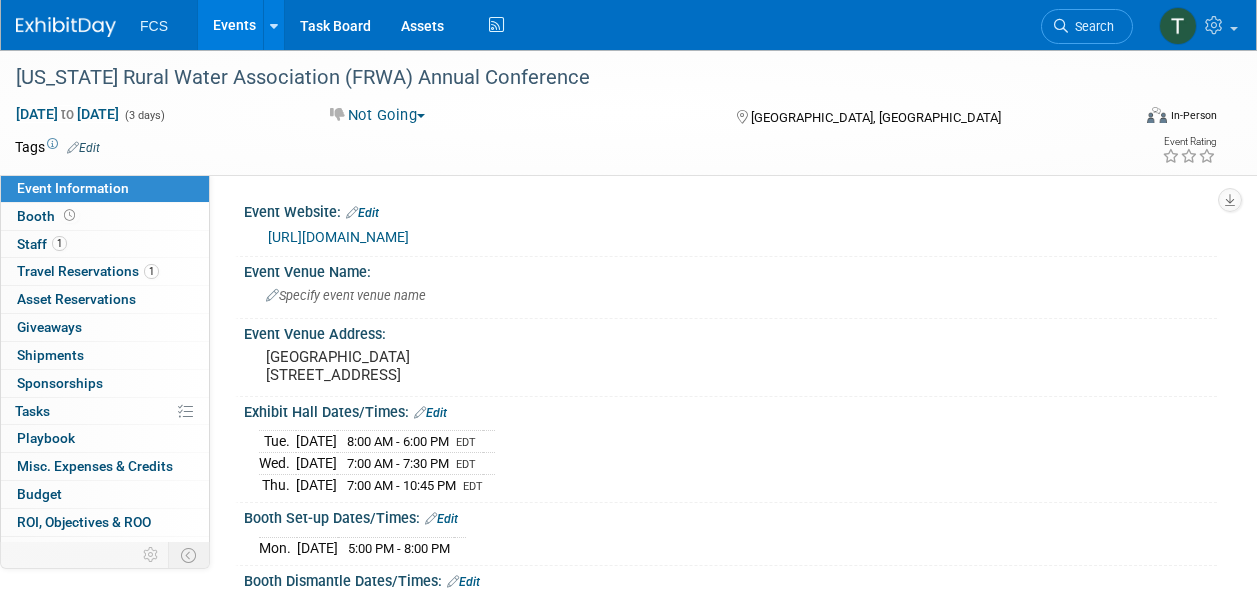 scroll, scrollTop: 0, scrollLeft: 0, axis: both 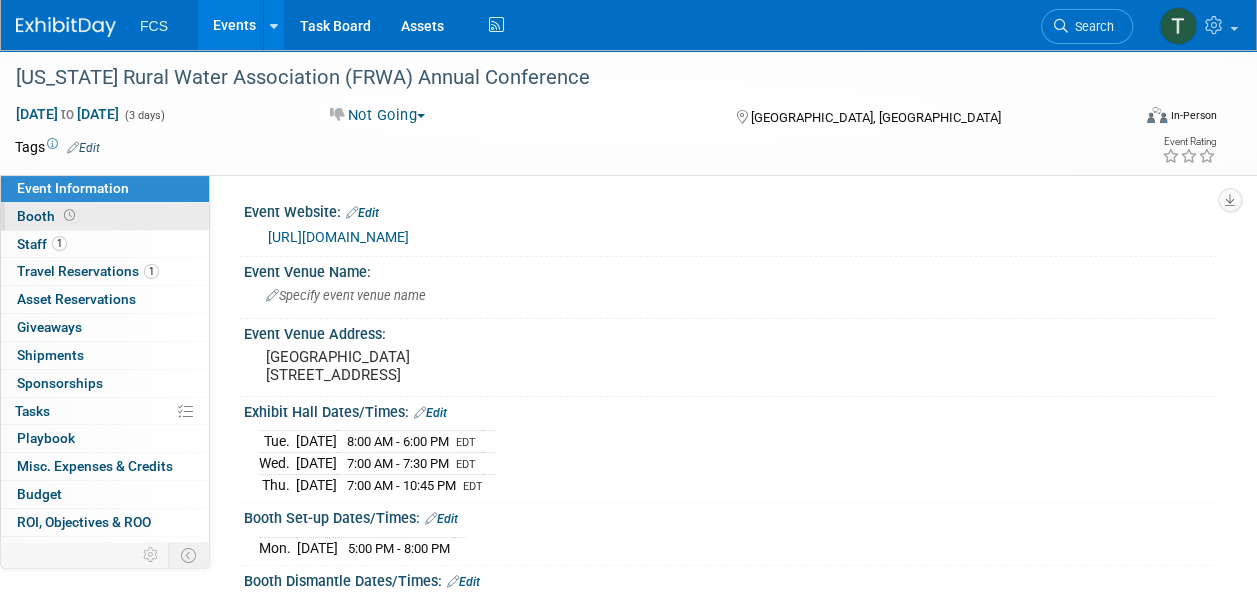 click on "Booth" at bounding box center [48, 216] 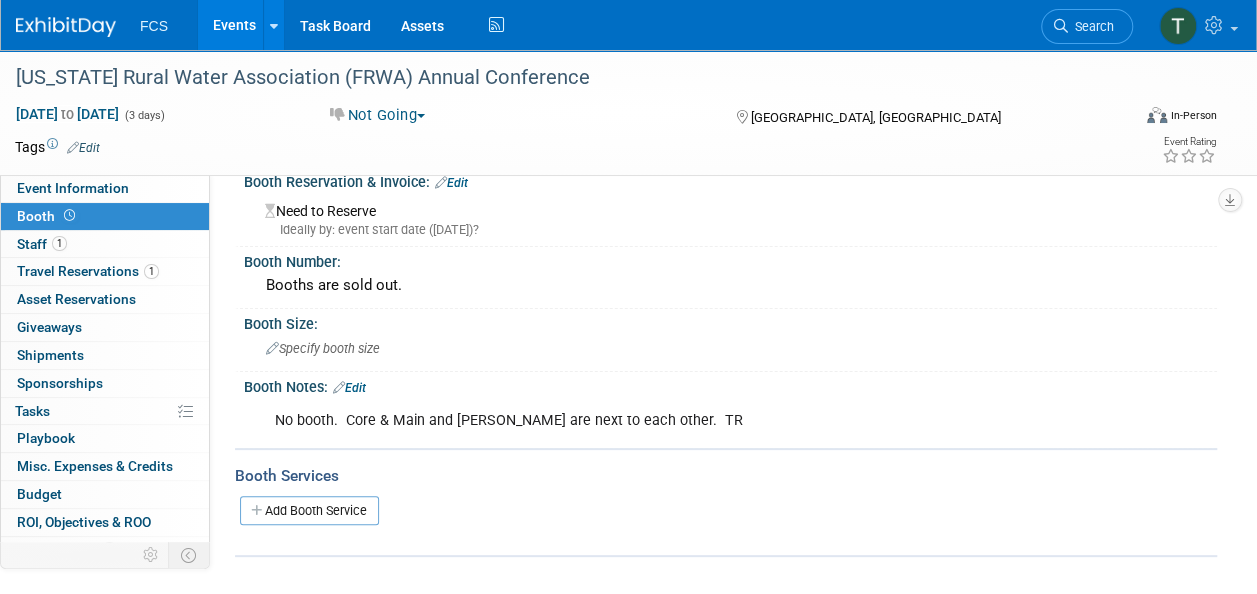 scroll, scrollTop: 0, scrollLeft: 0, axis: both 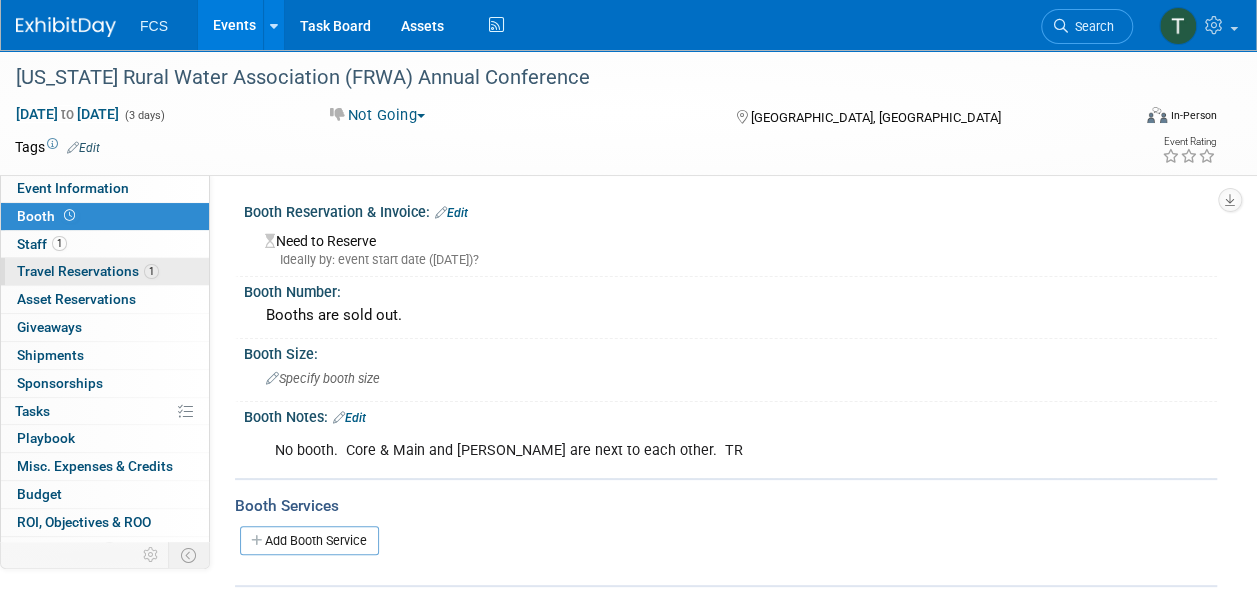 click on "Travel Reservations 1" at bounding box center (88, 271) 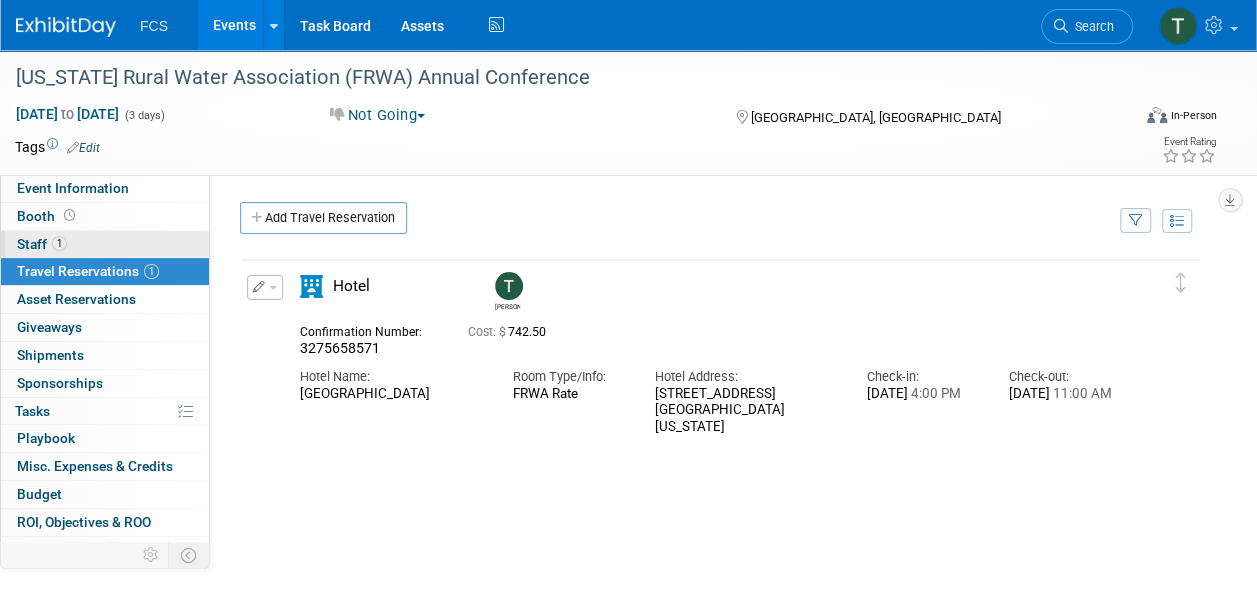 click on "Staff 1" at bounding box center (42, 244) 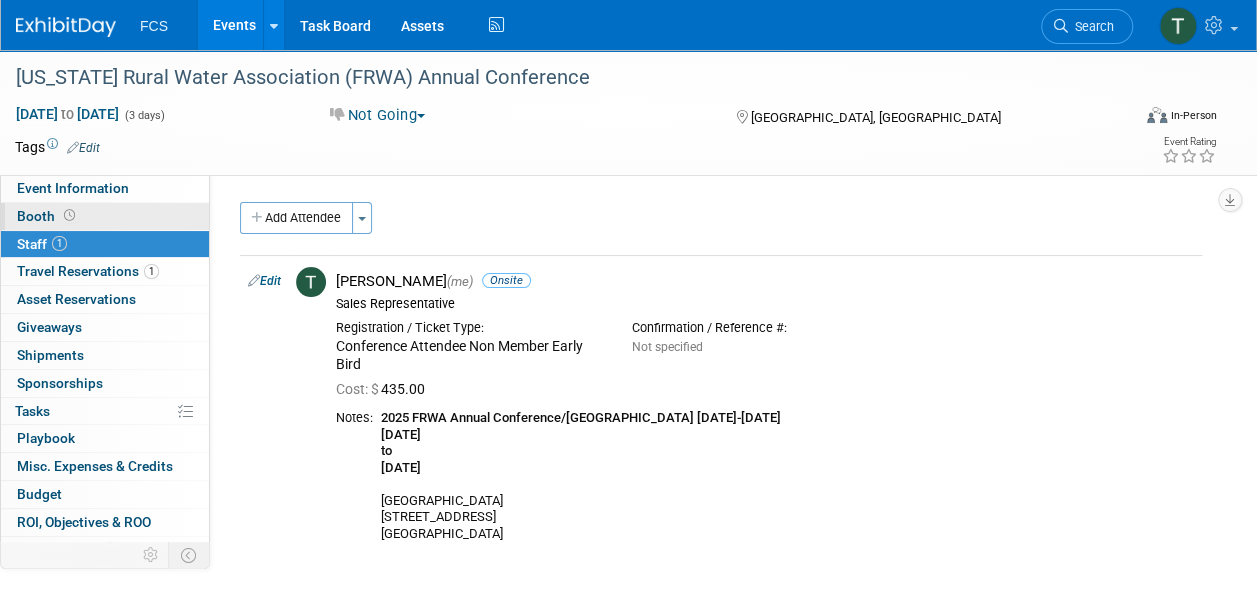 click on "Booth" at bounding box center [48, 216] 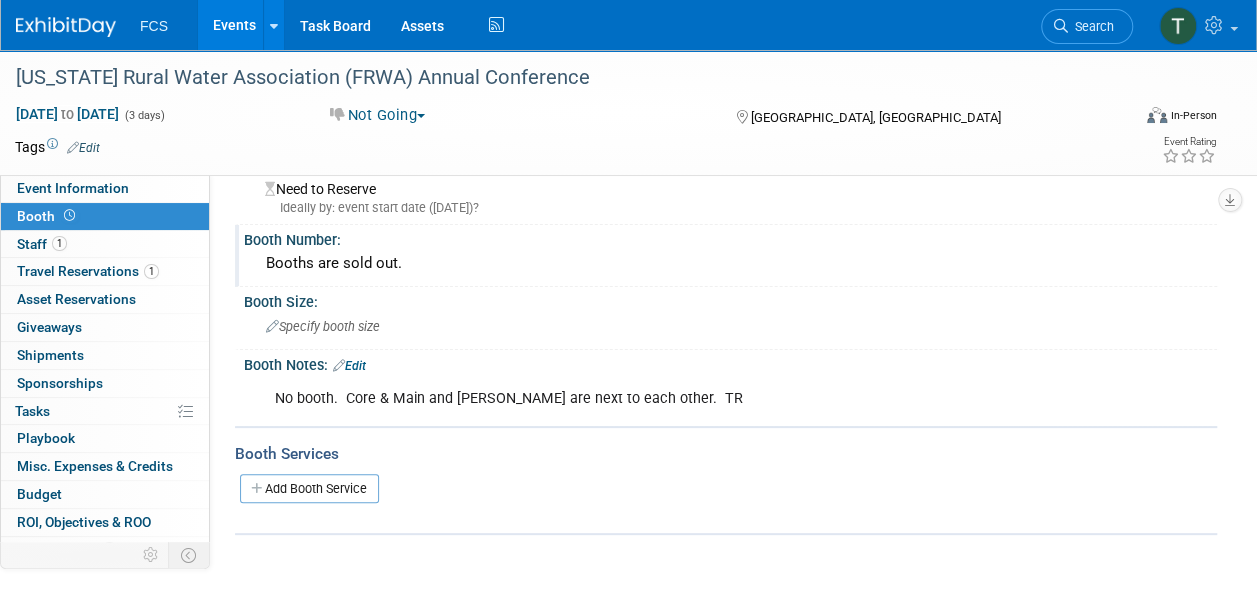 scroll, scrollTop: 0, scrollLeft: 0, axis: both 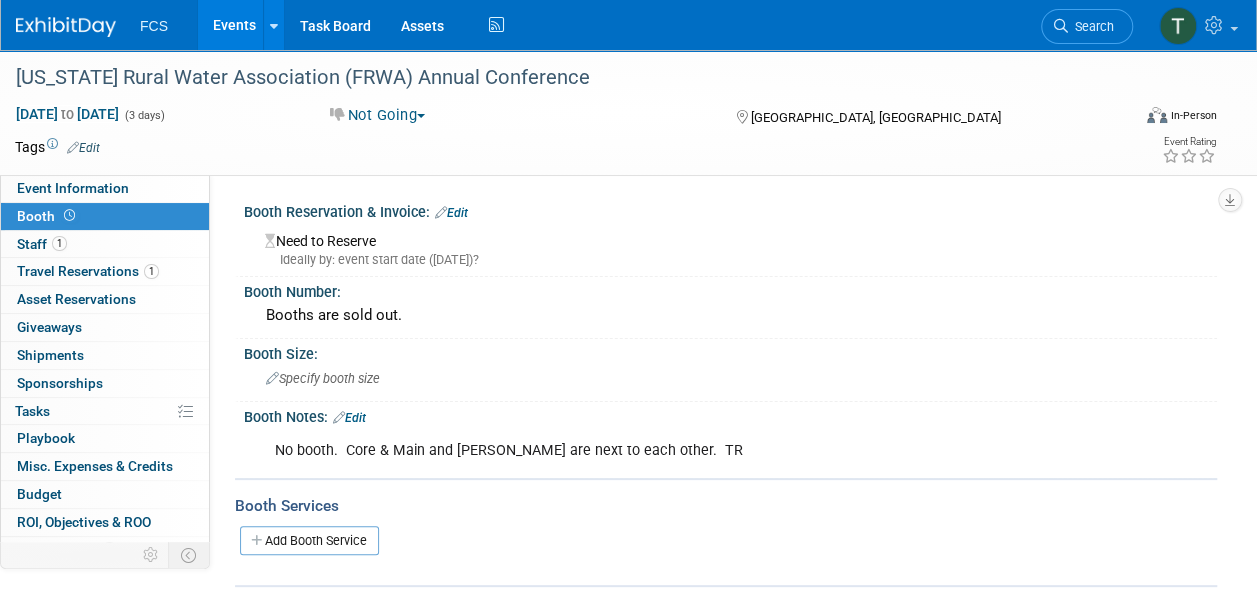 click on "FCS" at bounding box center [154, 26] 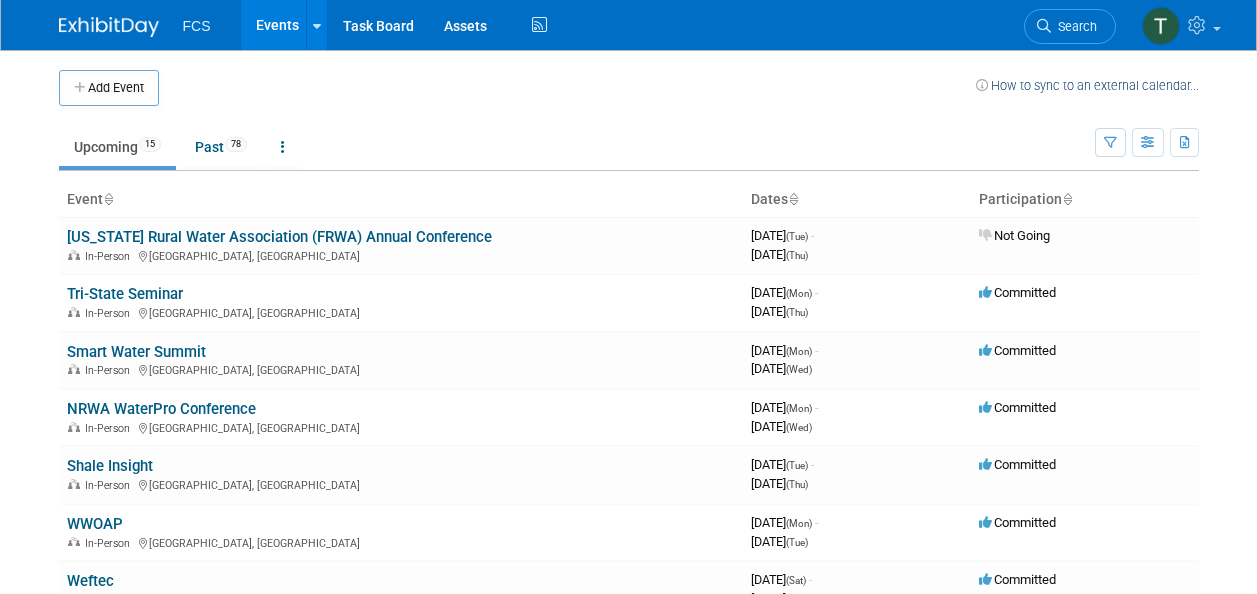 scroll, scrollTop: 0, scrollLeft: 0, axis: both 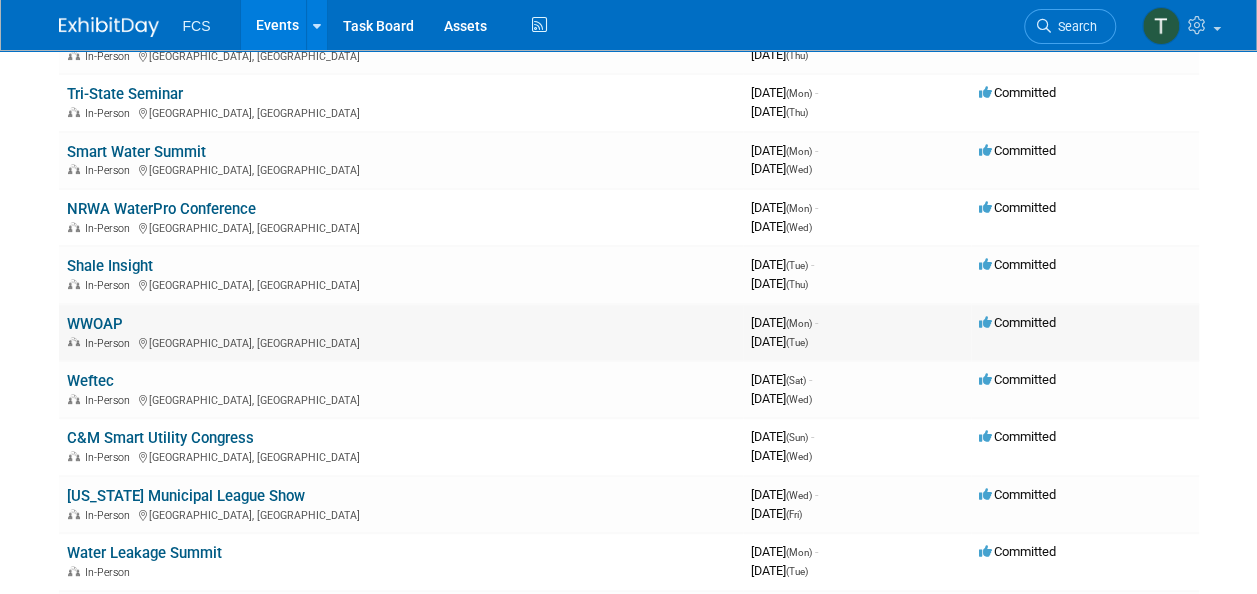 click on "WWOAP" at bounding box center [95, 324] 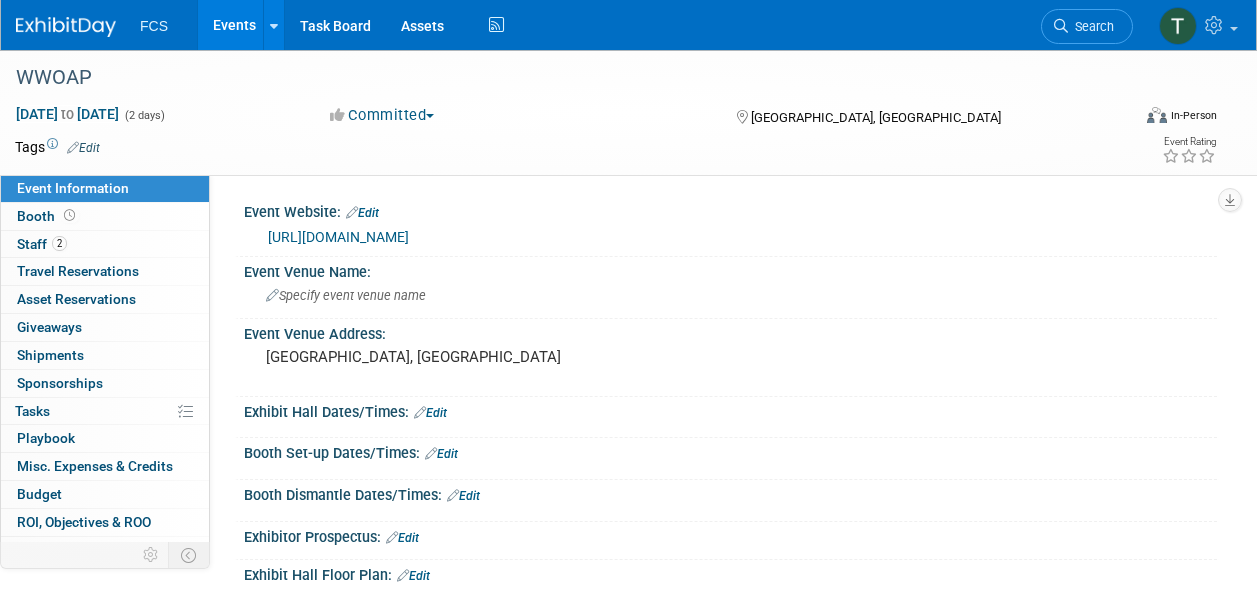 scroll, scrollTop: 0, scrollLeft: 0, axis: both 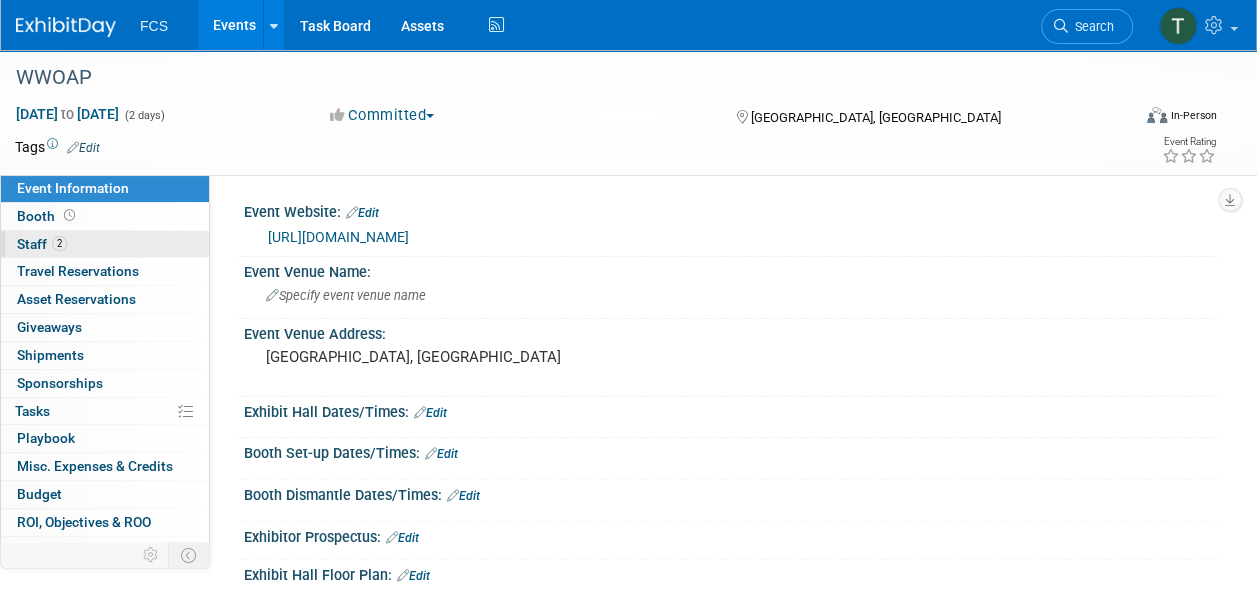 click on "Staff 2" at bounding box center [42, 244] 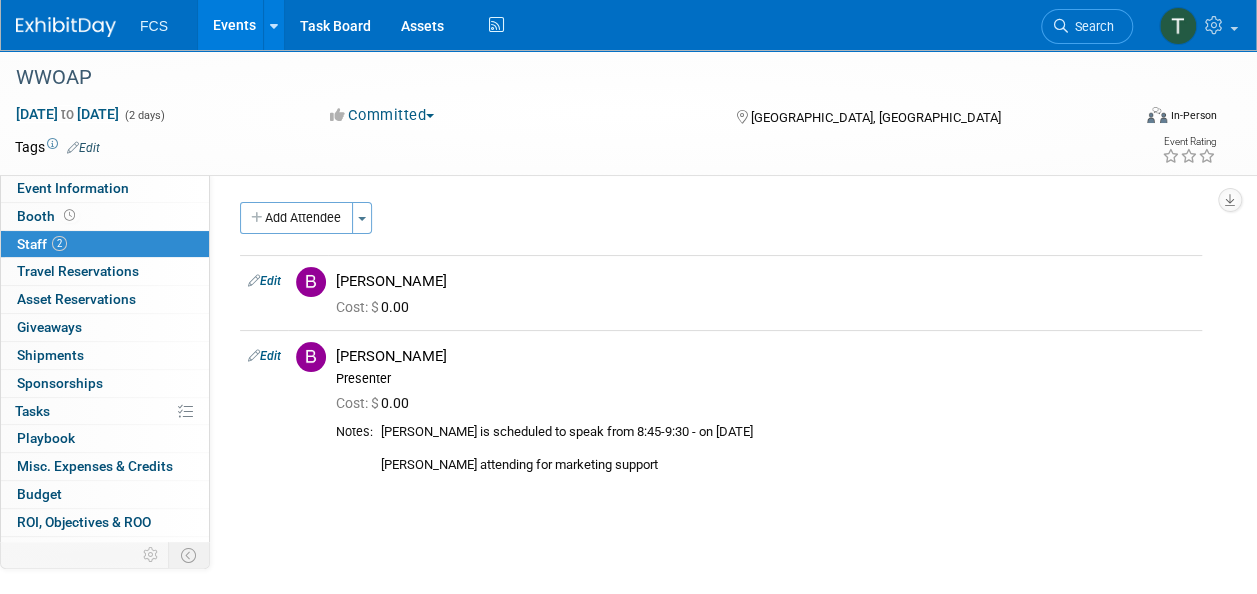 click on "Events" at bounding box center [234, 25] 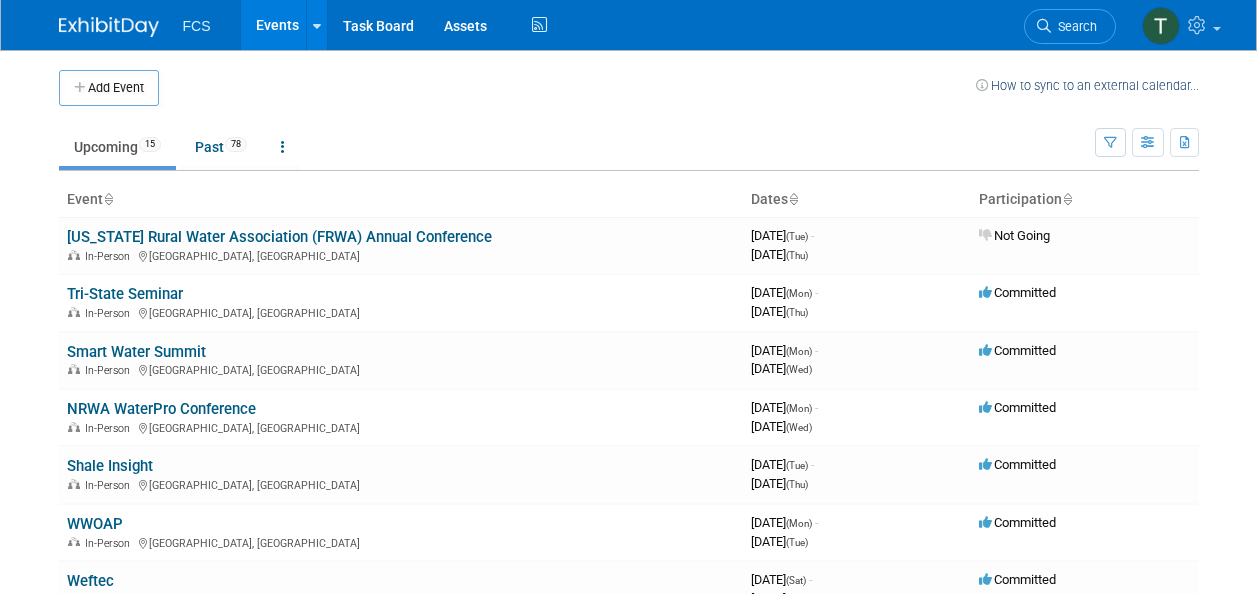 scroll, scrollTop: 0, scrollLeft: 0, axis: both 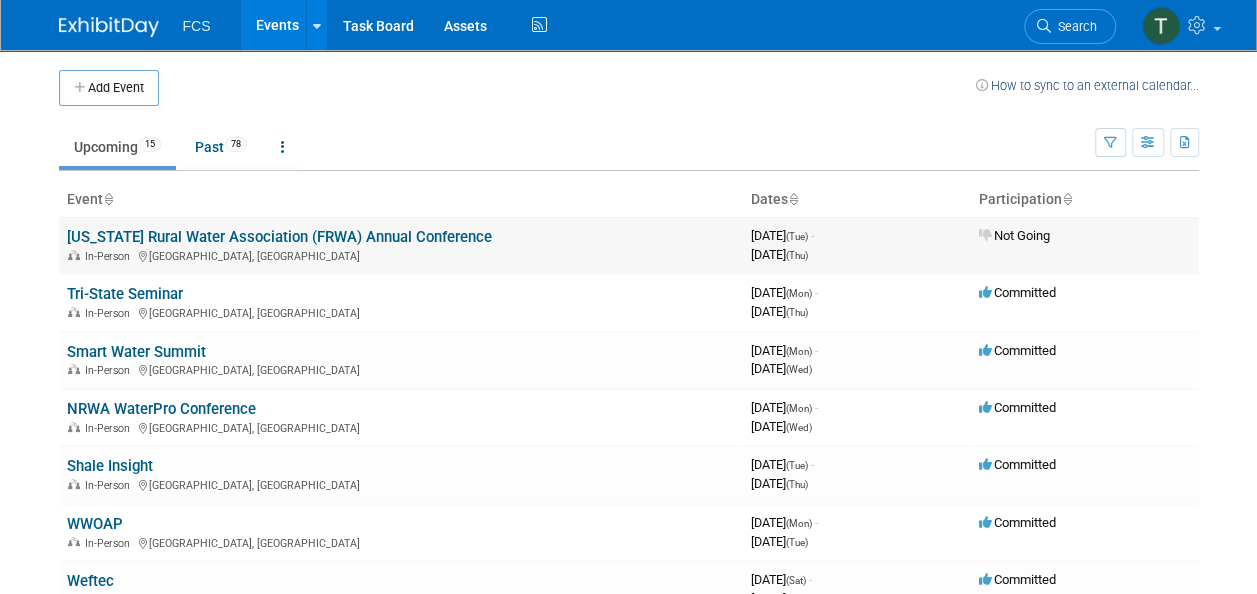 click on "[US_STATE] Rural Water Association (FRWA) Annual Conference" at bounding box center [279, 237] 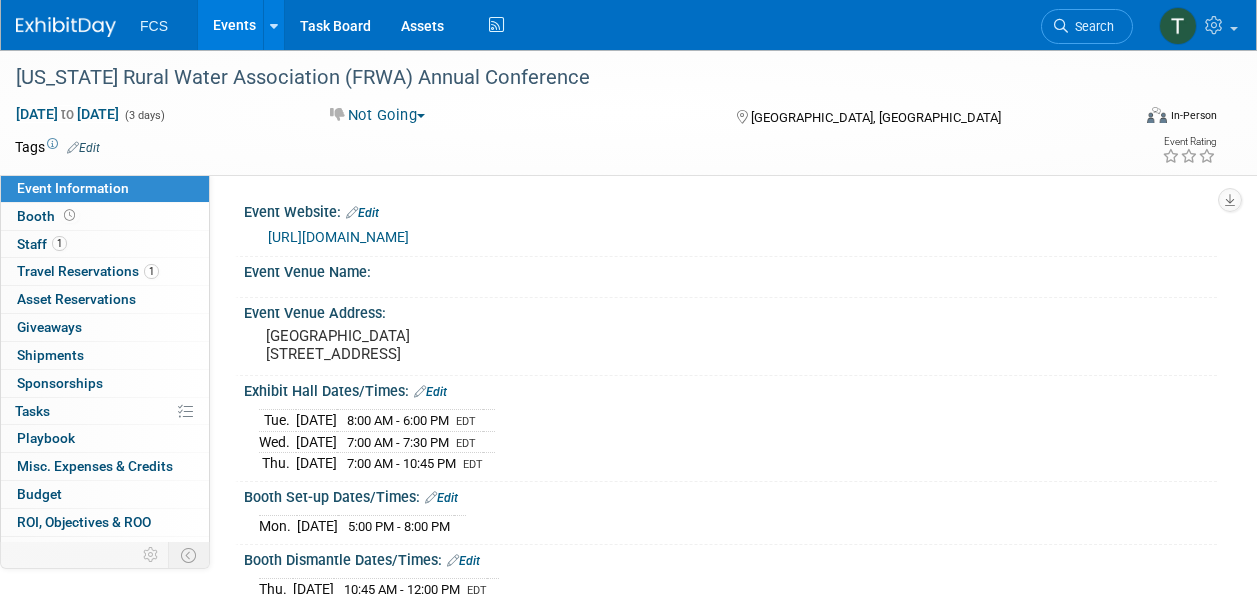 scroll, scrollTop: 0, scrollLeft: 0, axis: both 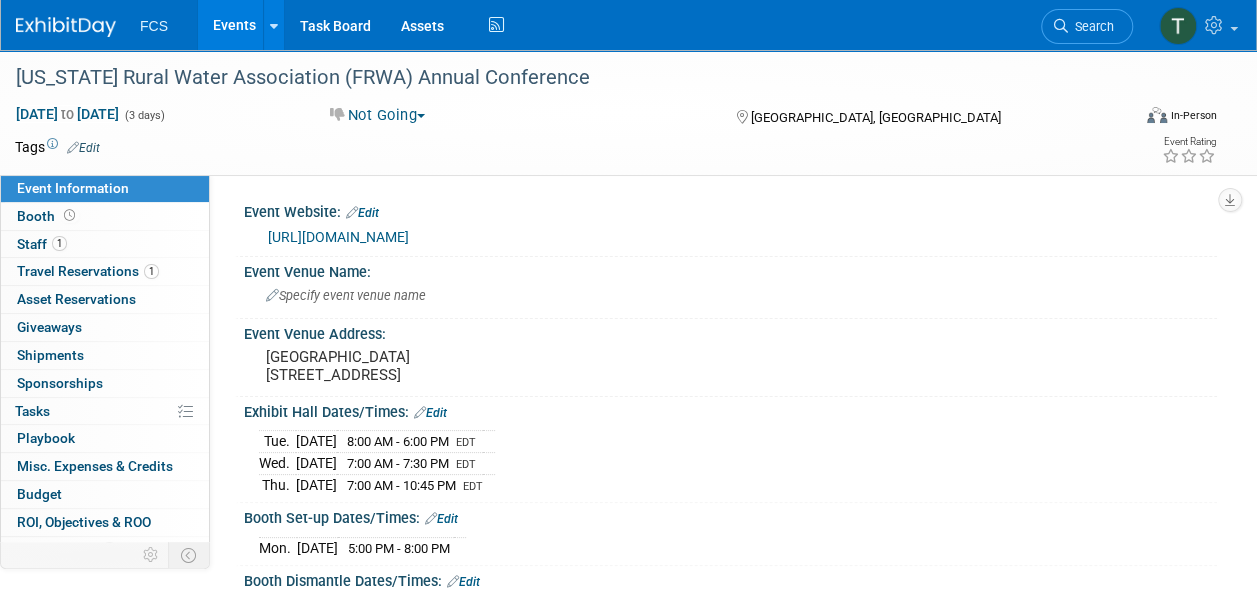 click on "Not Going" at bounding box center (378, 115) 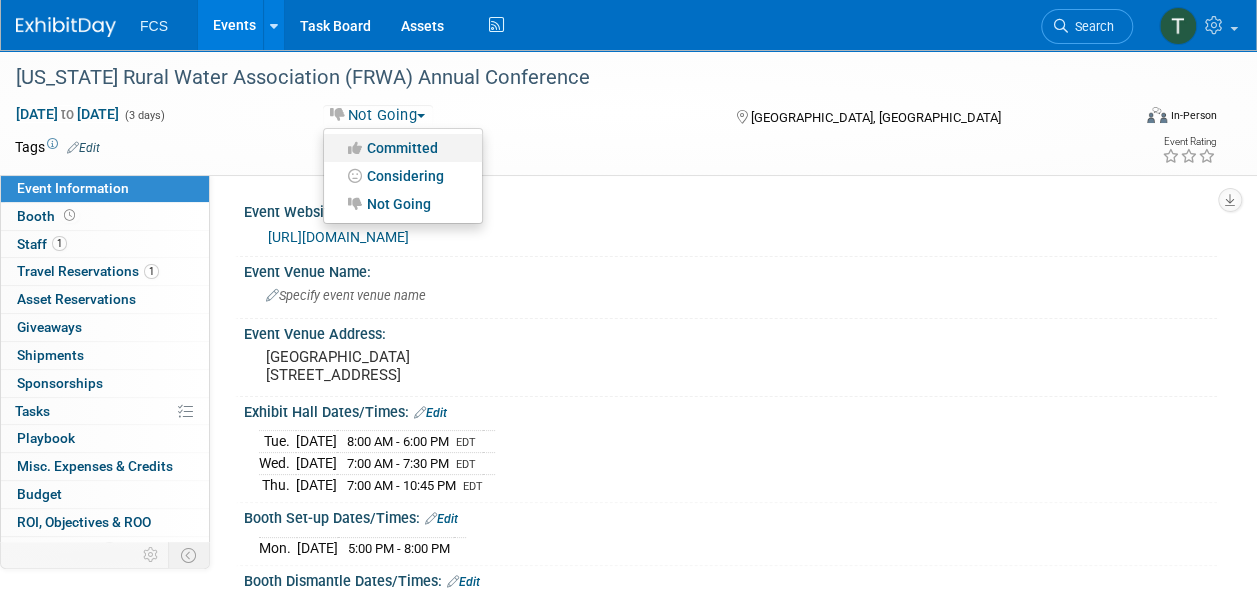 click on "Committed" at bounding box center [403, 148] 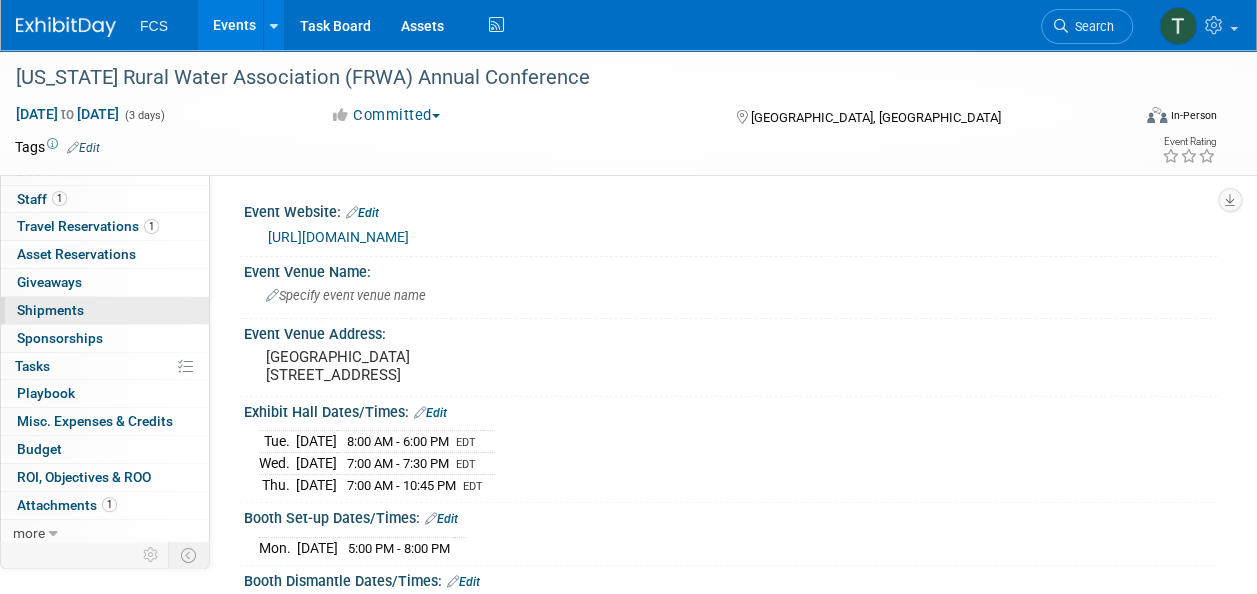 scroll, scrollTop: 0, scrollLeft: 0, axis: both 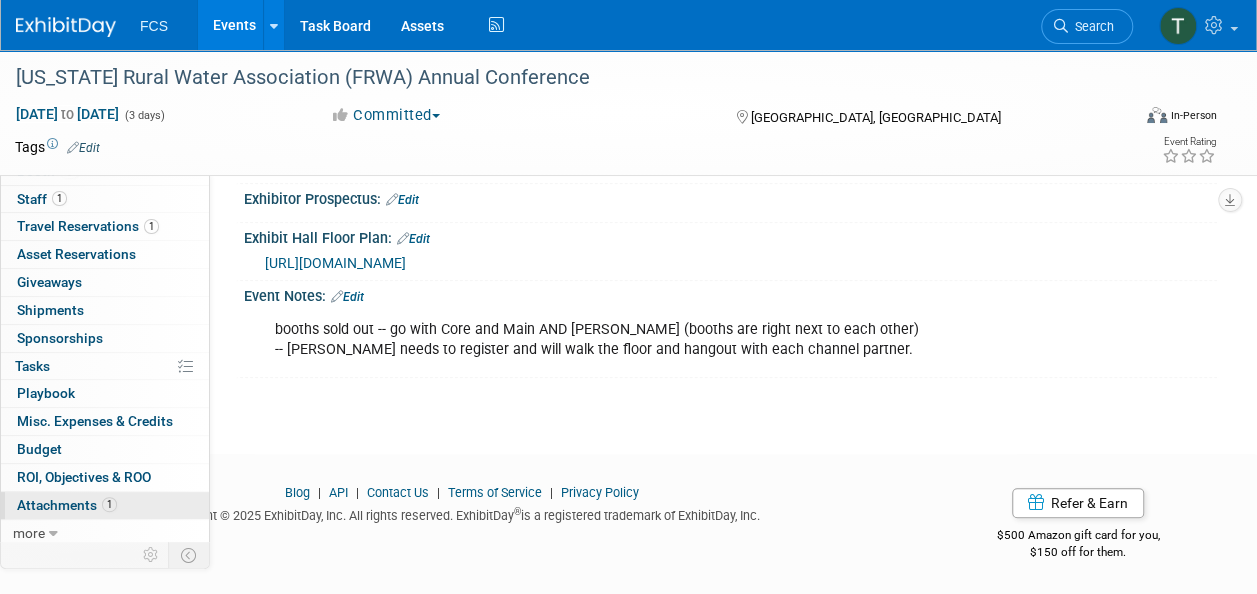click on "Attachments 1" at bounding box center [67, 505] 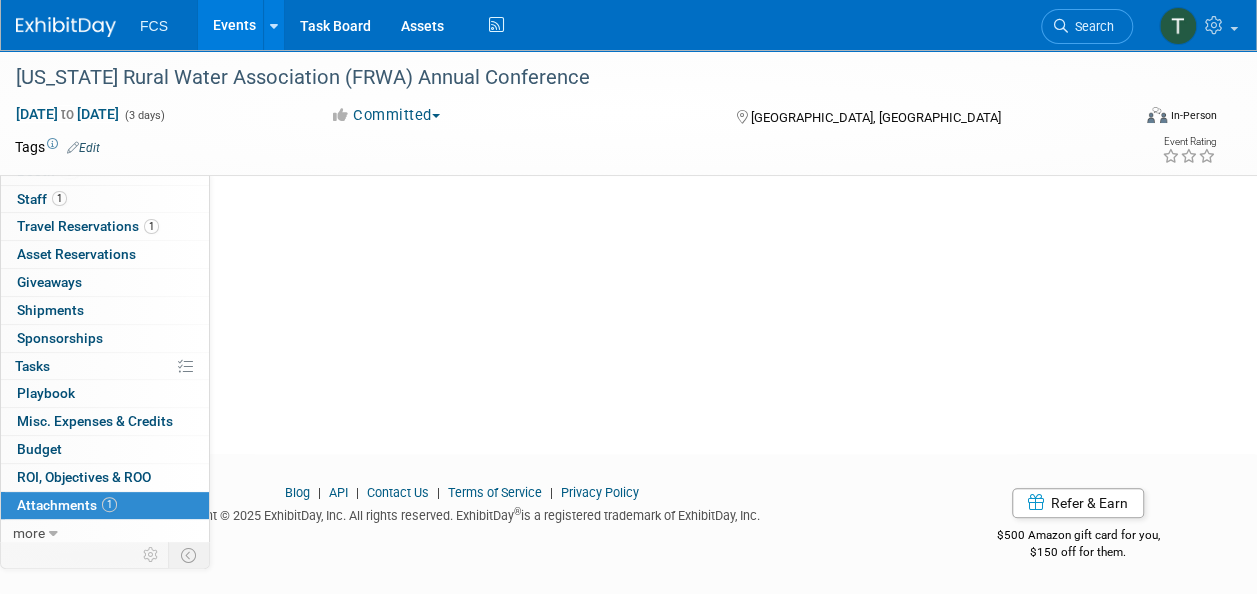 scroll, scrollTop: 0, scrollLeft: 0, axis: both 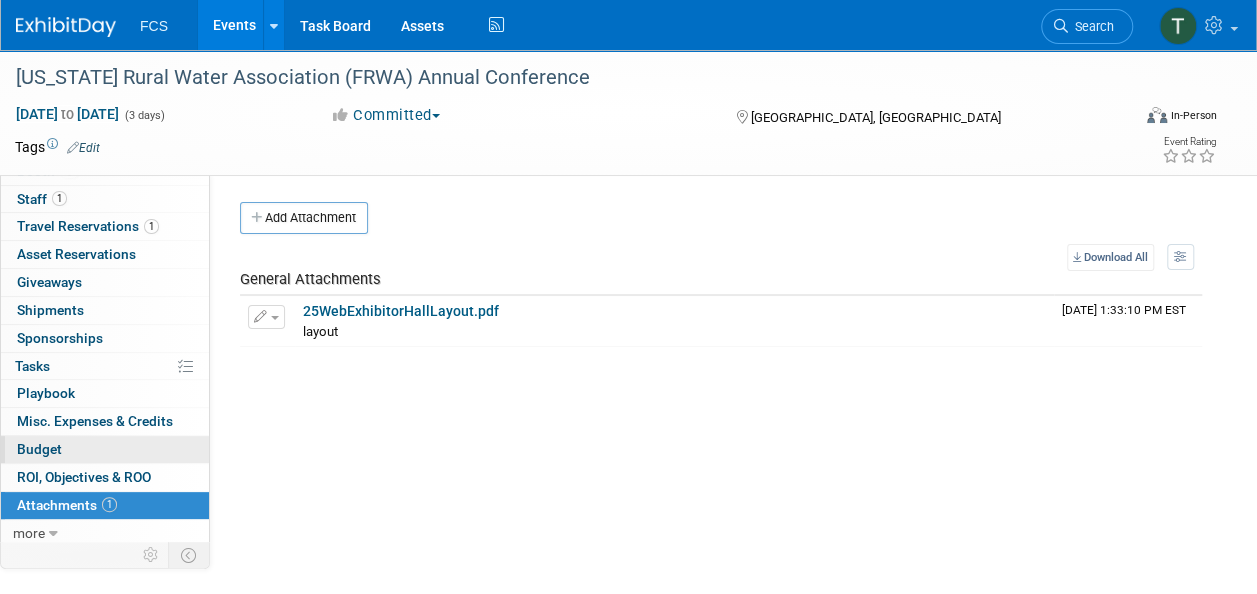 click on "Budget" at bounding box center [39, 449] 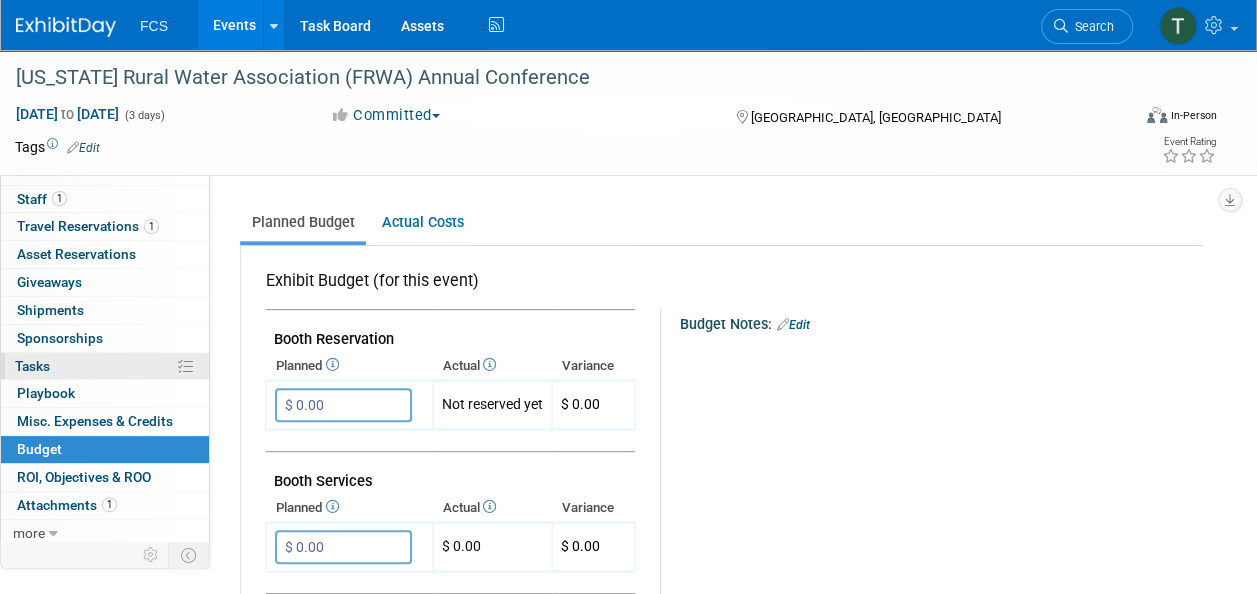 scroll, scrollTop: 300, scrollLeft: 0, axis: vertical 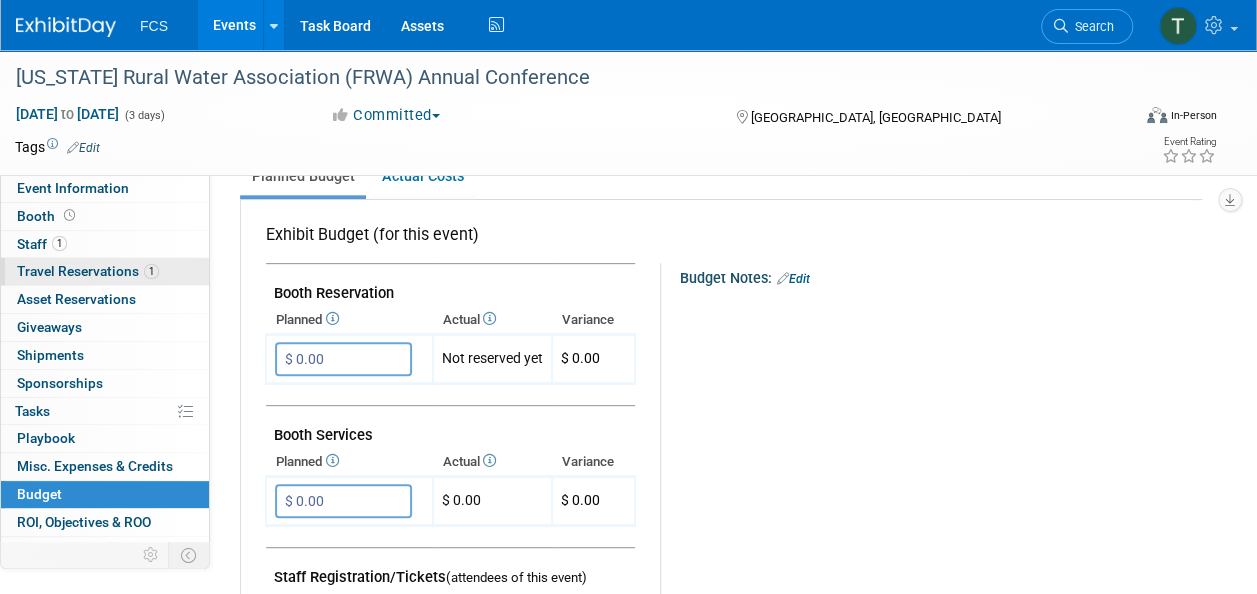 click on "Travel Reservations 1" at bounding box center [88, 271] 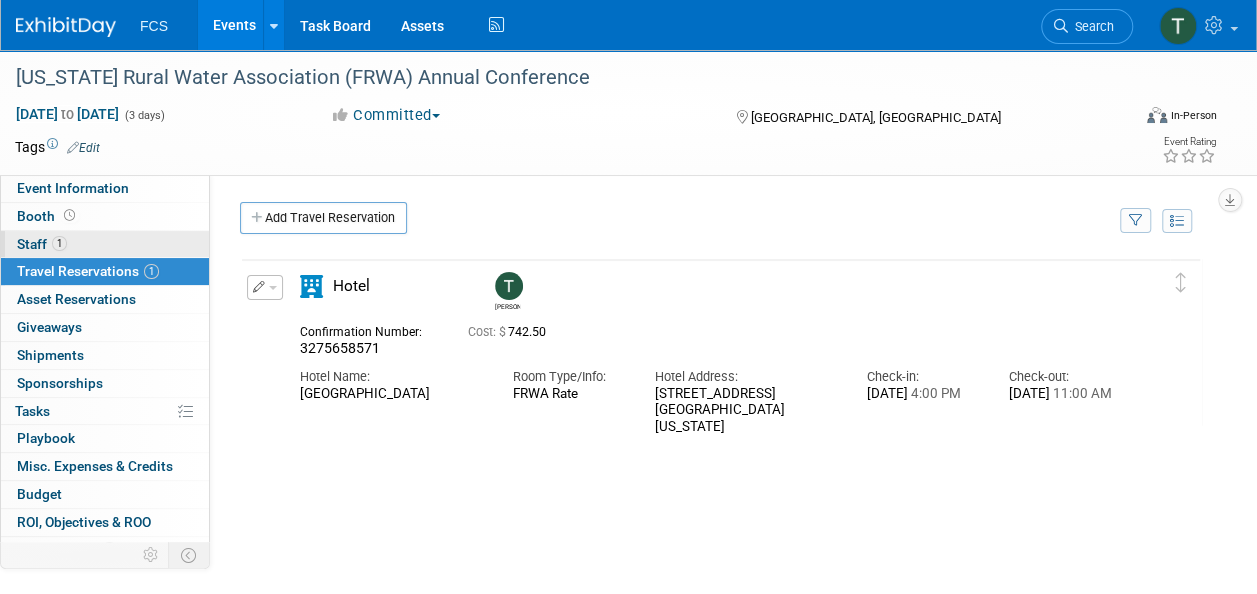 click on "Staff 1" at bounding box center [42, 244] 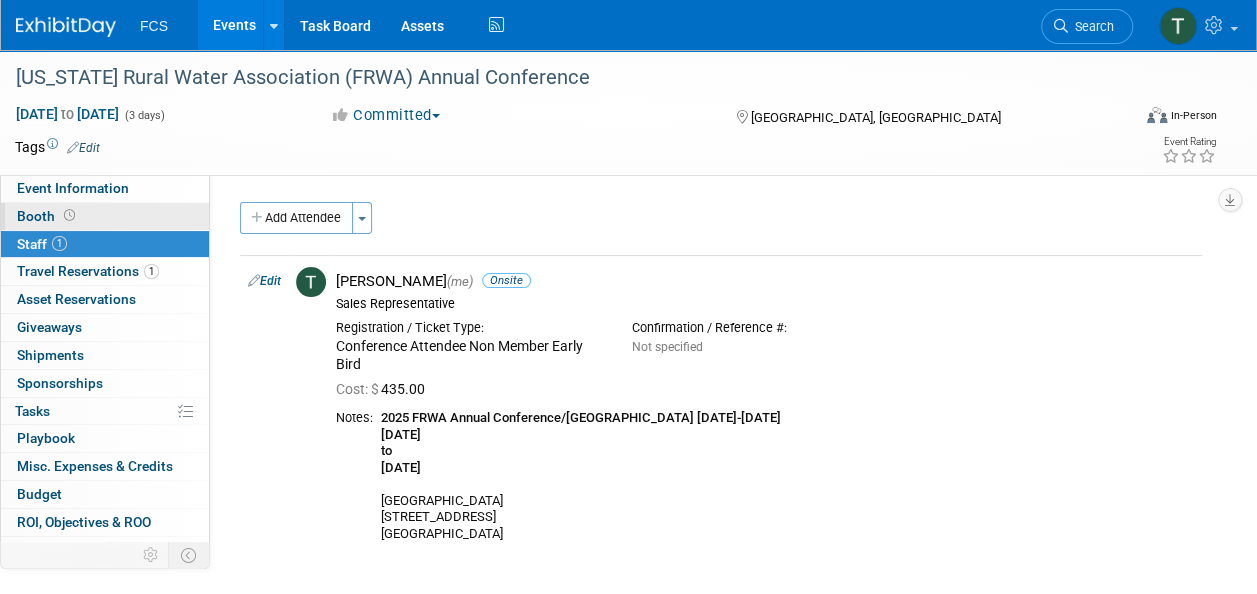click on "Booth" at bounding box center [48, 216] 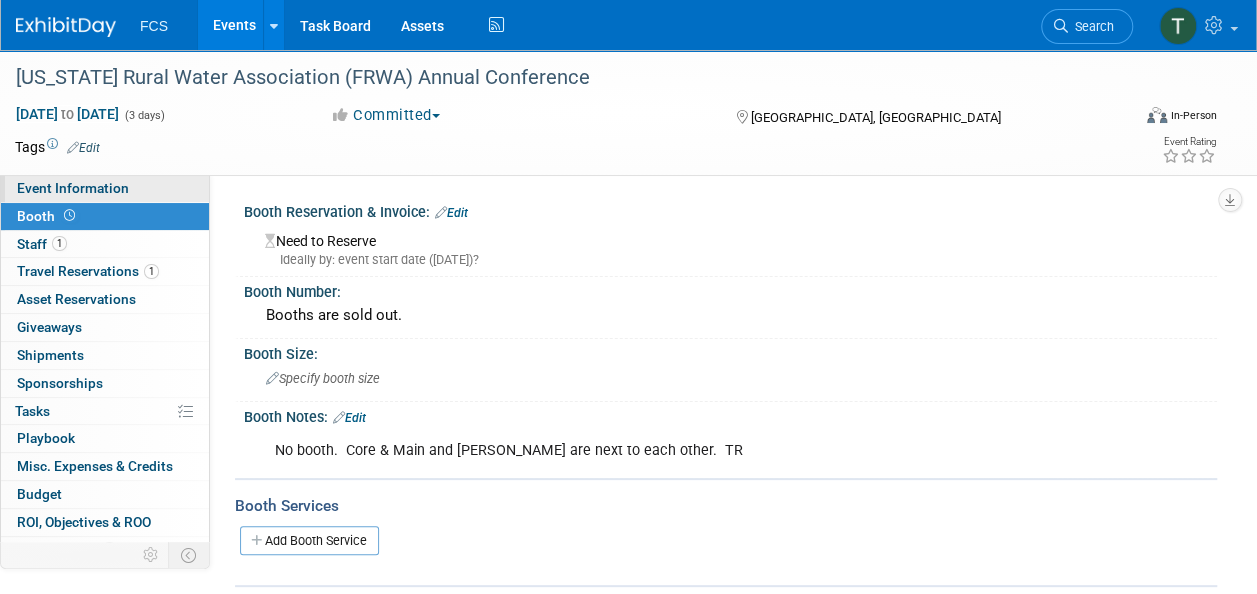 click on "Event Information" at bounding box center (73, 188) 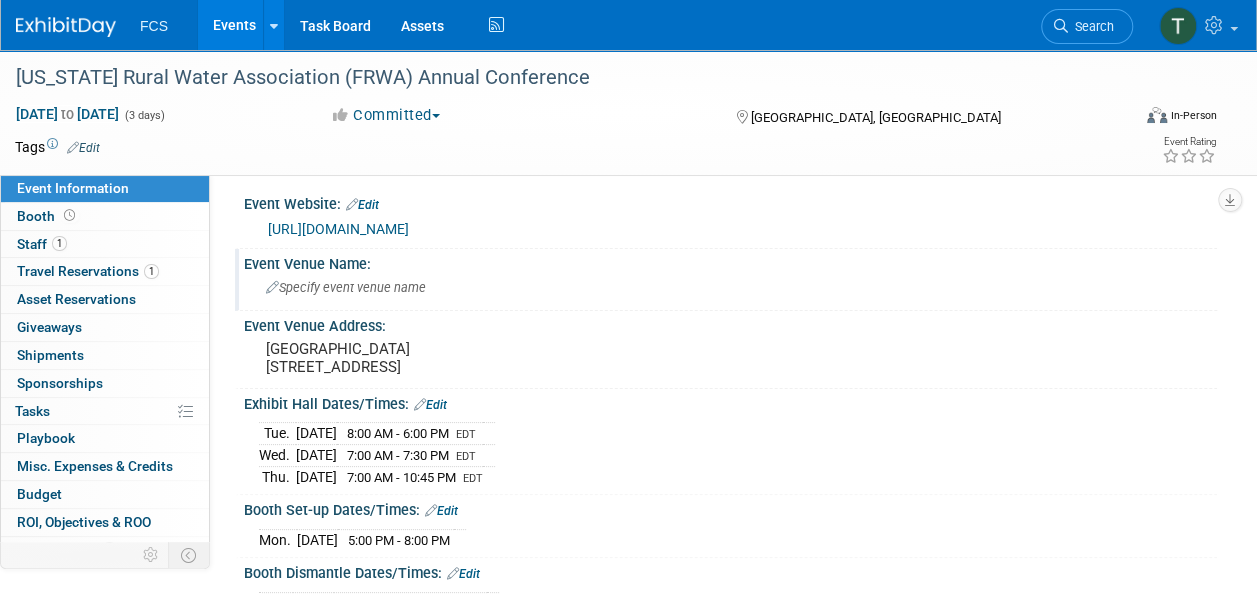 scroll, scrollTop: 0, scrollLeft: 0, axis: both 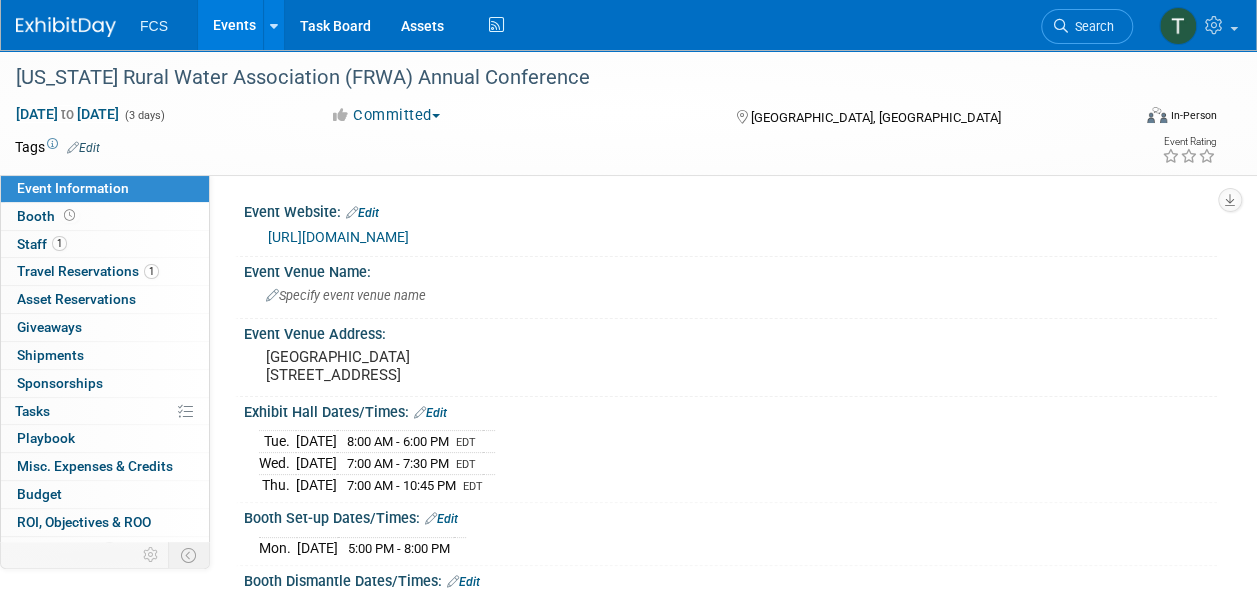 click on "Events" at bounding box center [234, 25] 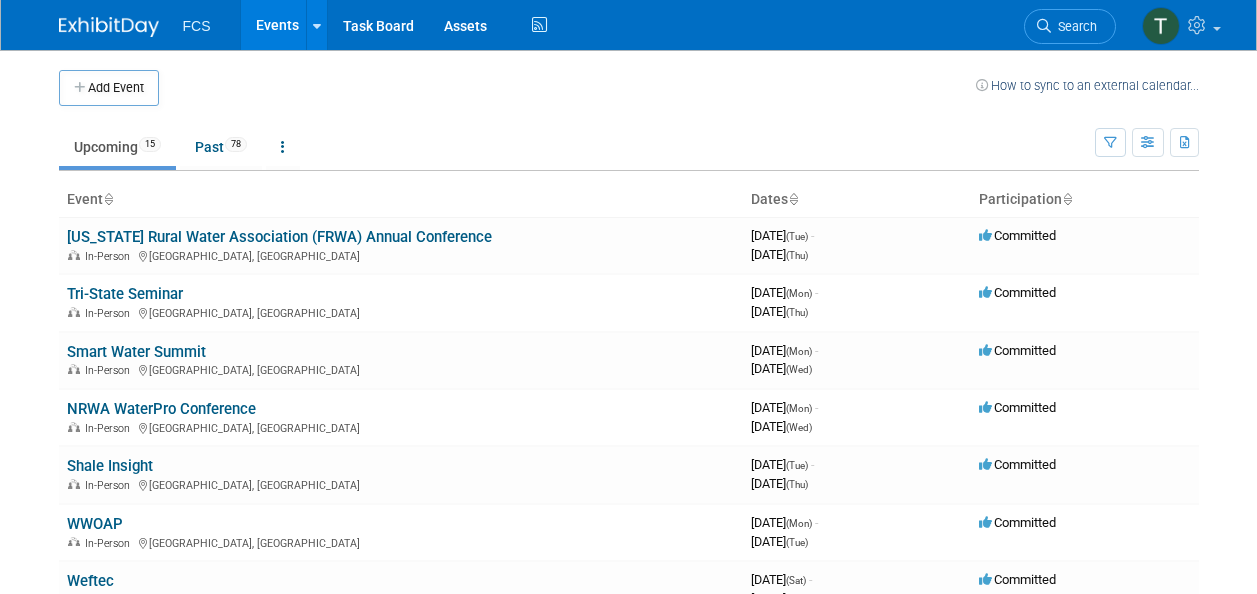 scroll, scrollTop: 0, scrollLeft: 0, axis: both 